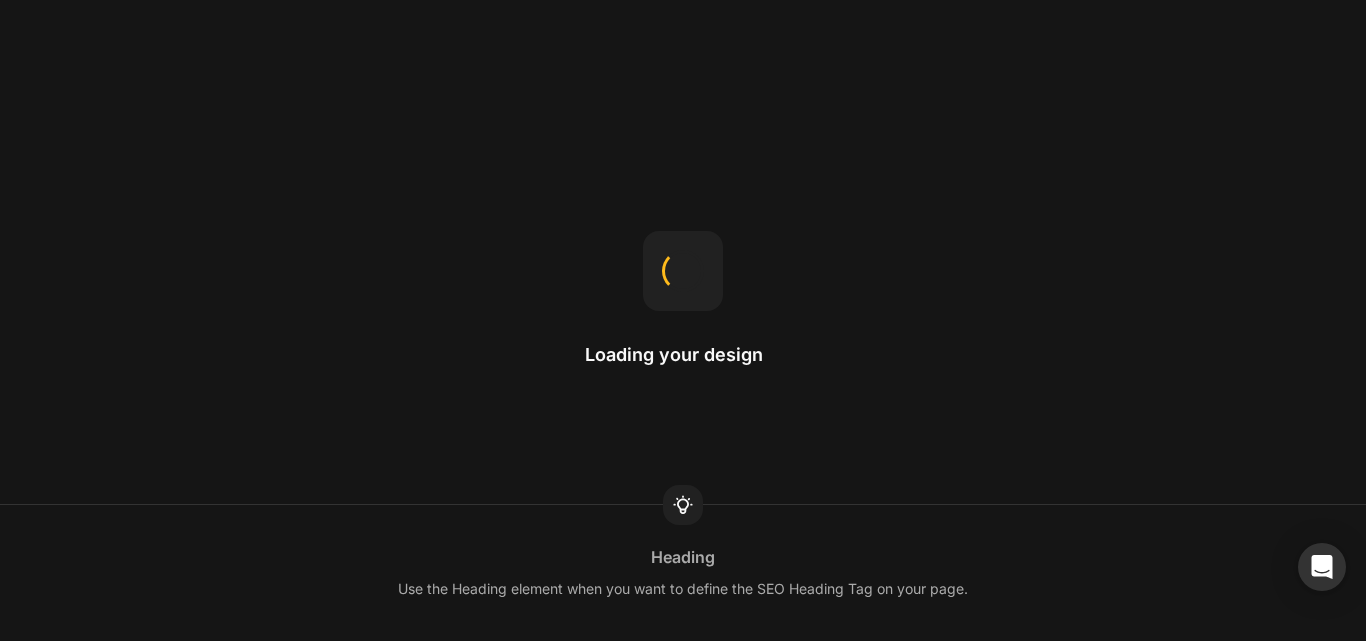 scroll, scrollTop: 0, scrollLeft: 0, axis: both 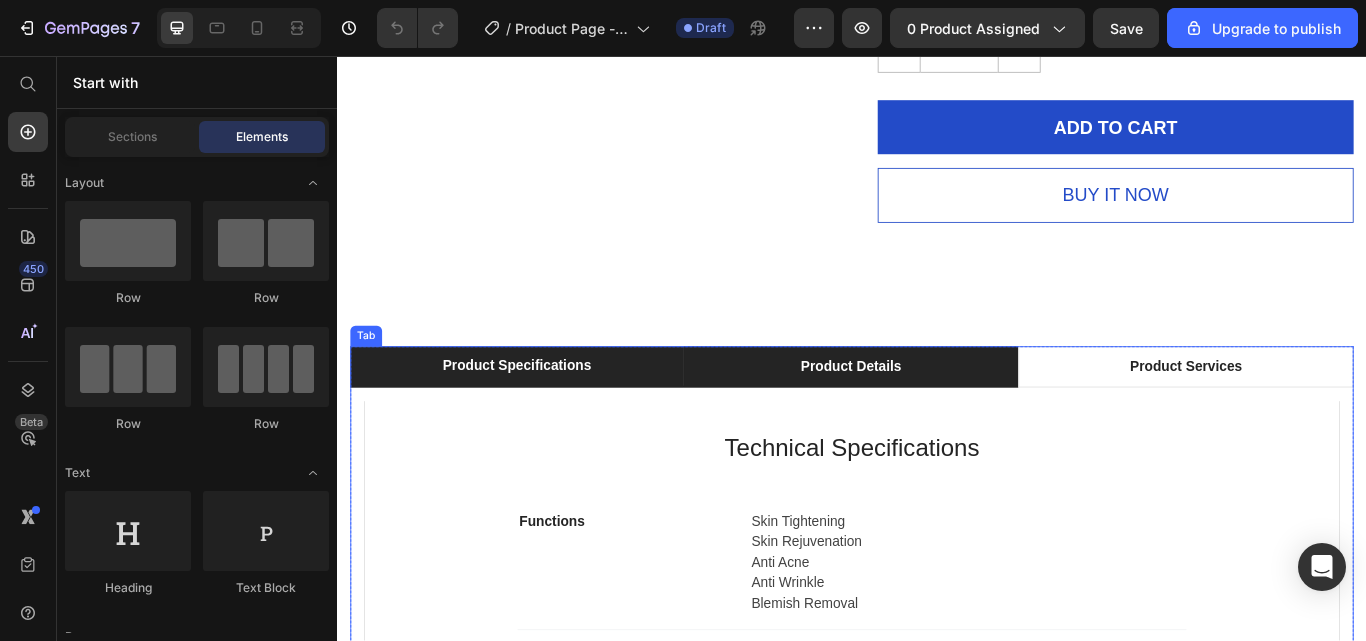 click on "Product Details" at bounding box center (935, 419) 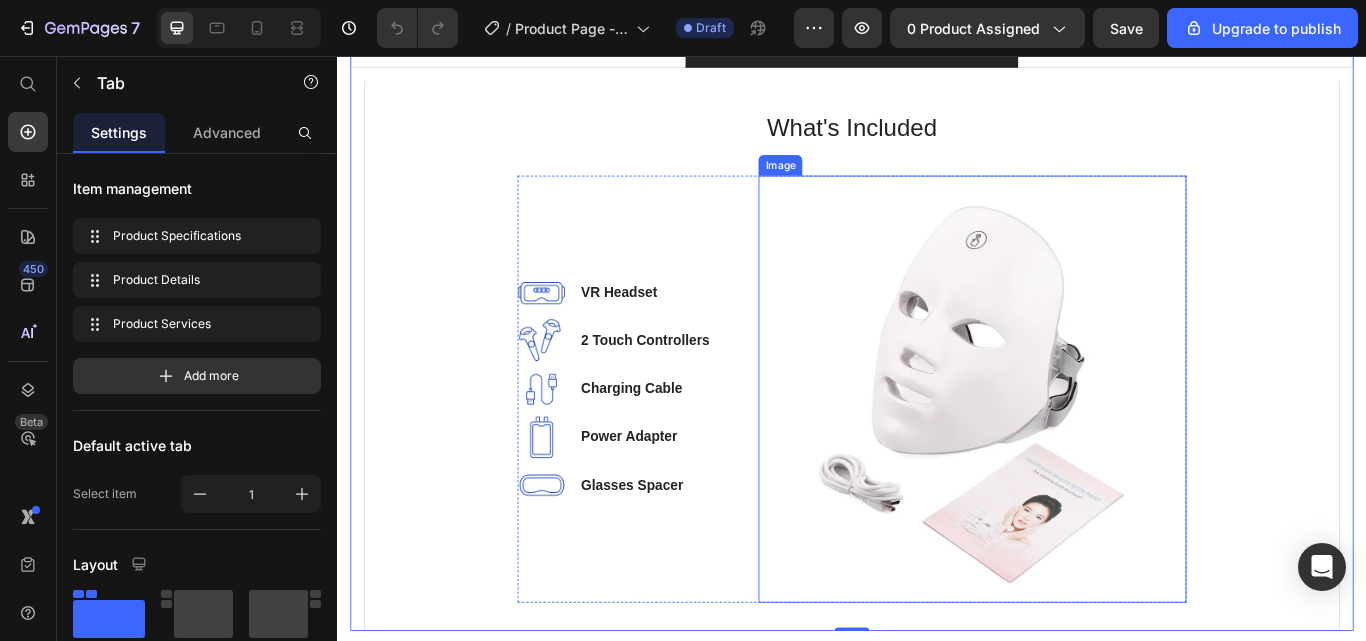 scroll, scrollTop: 2146, scrollLeft: 0, axis: vertical 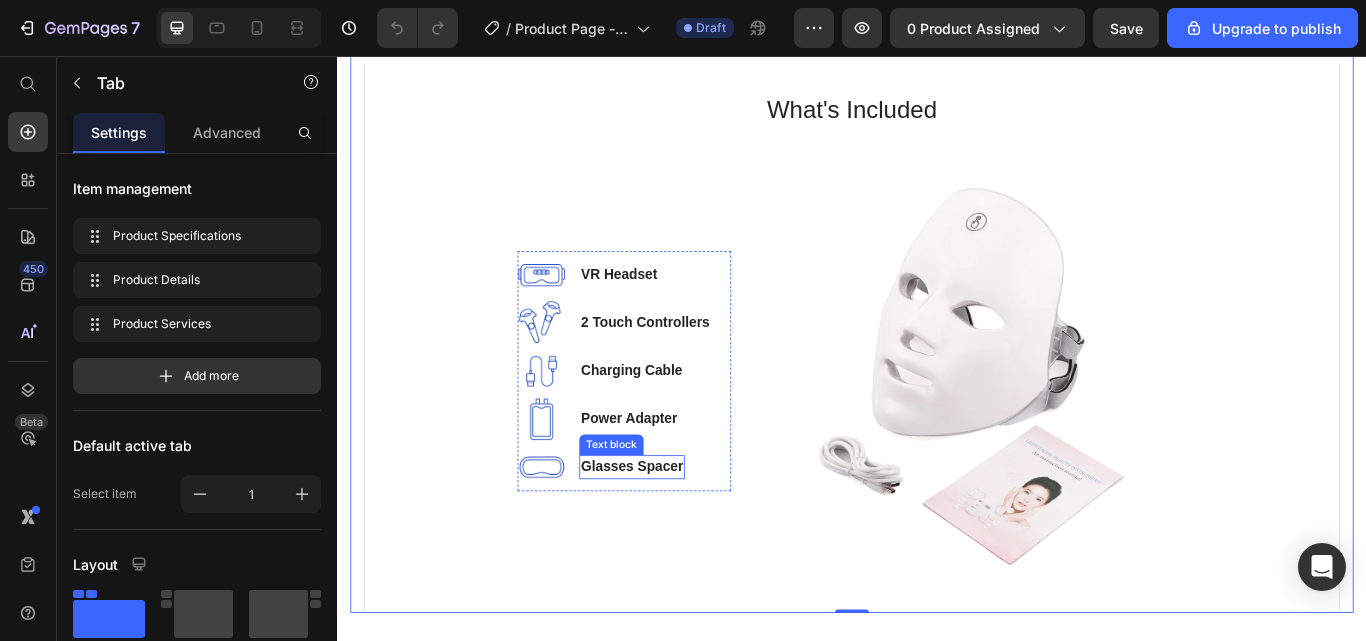 click on "Text block" at bounding box center [656, 510] 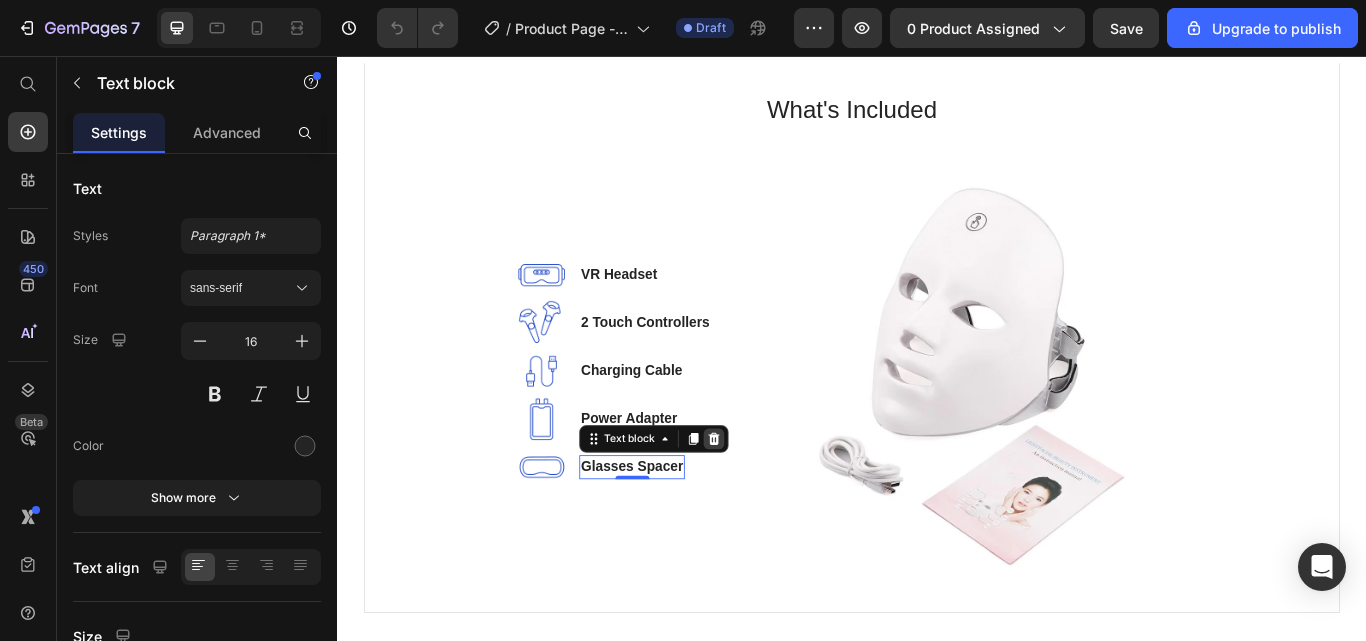 click 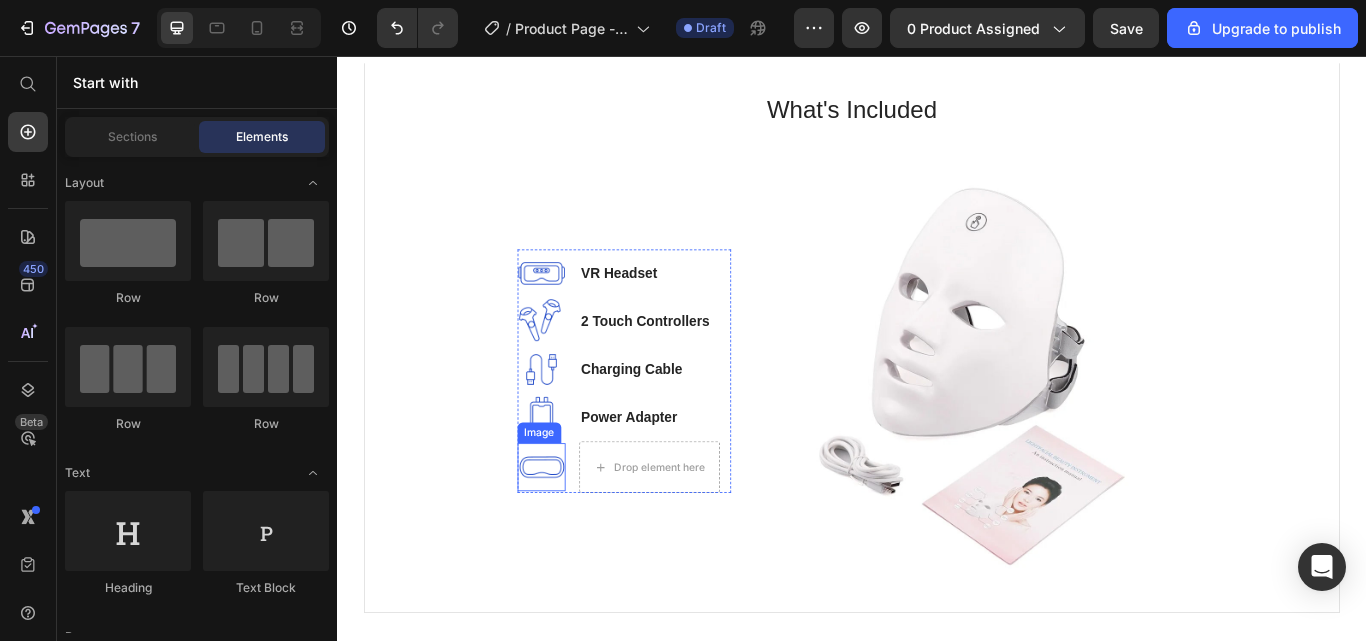 click on "Image" at bounding box center (572, 496) 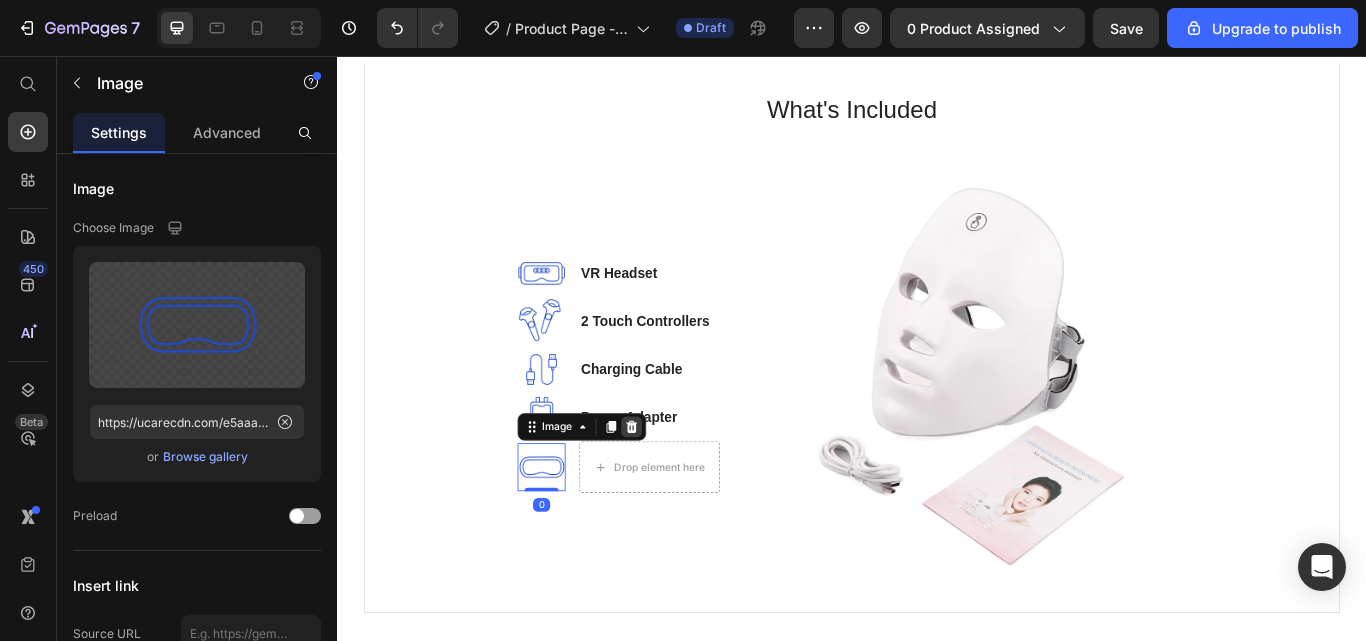 click 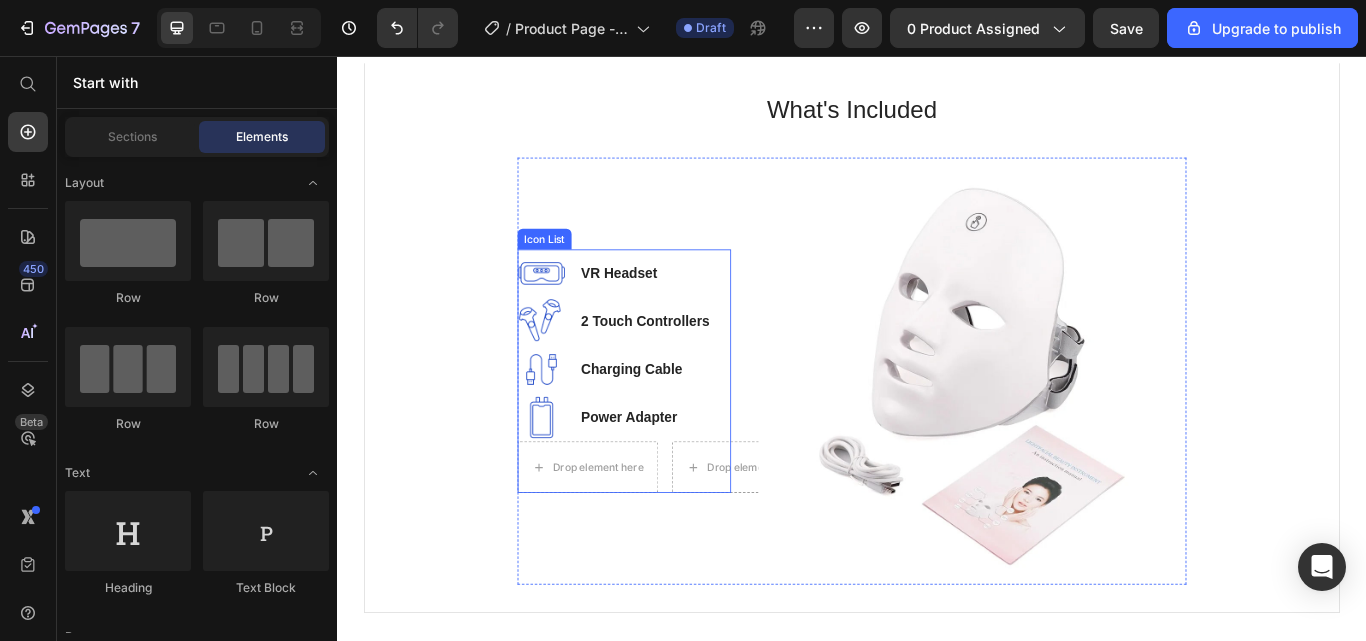 click on "Image VR Headset Text block" at bounding box center (671, 310) 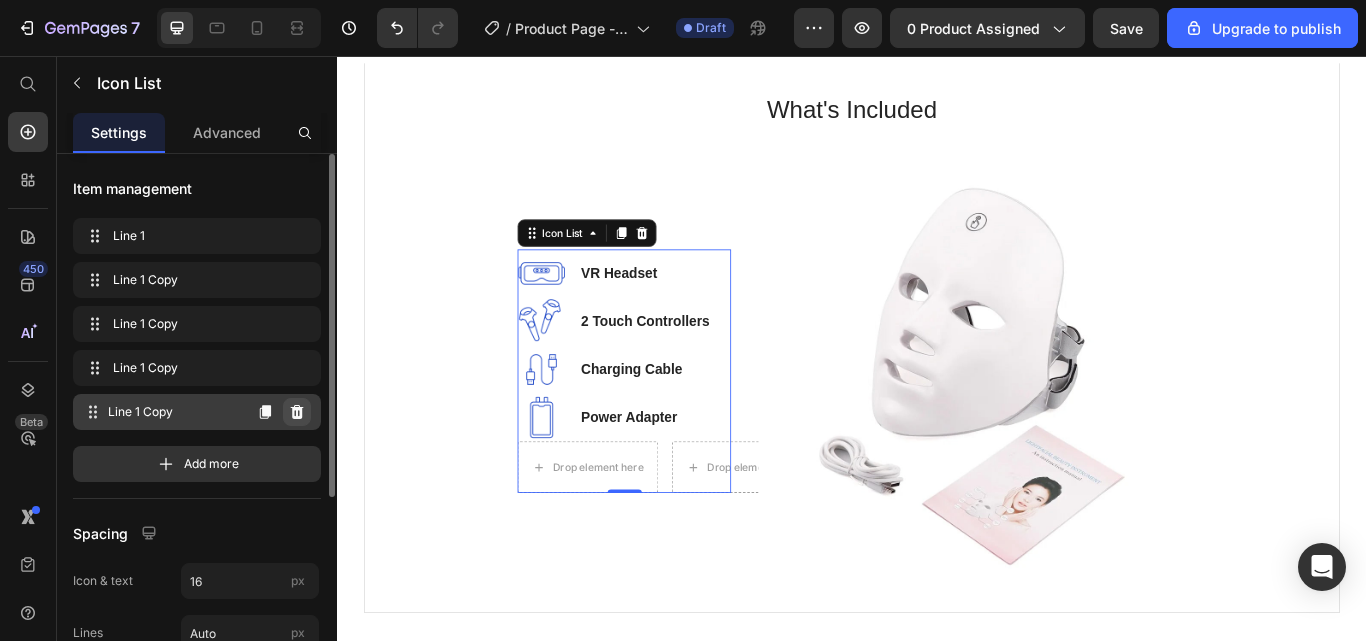 click 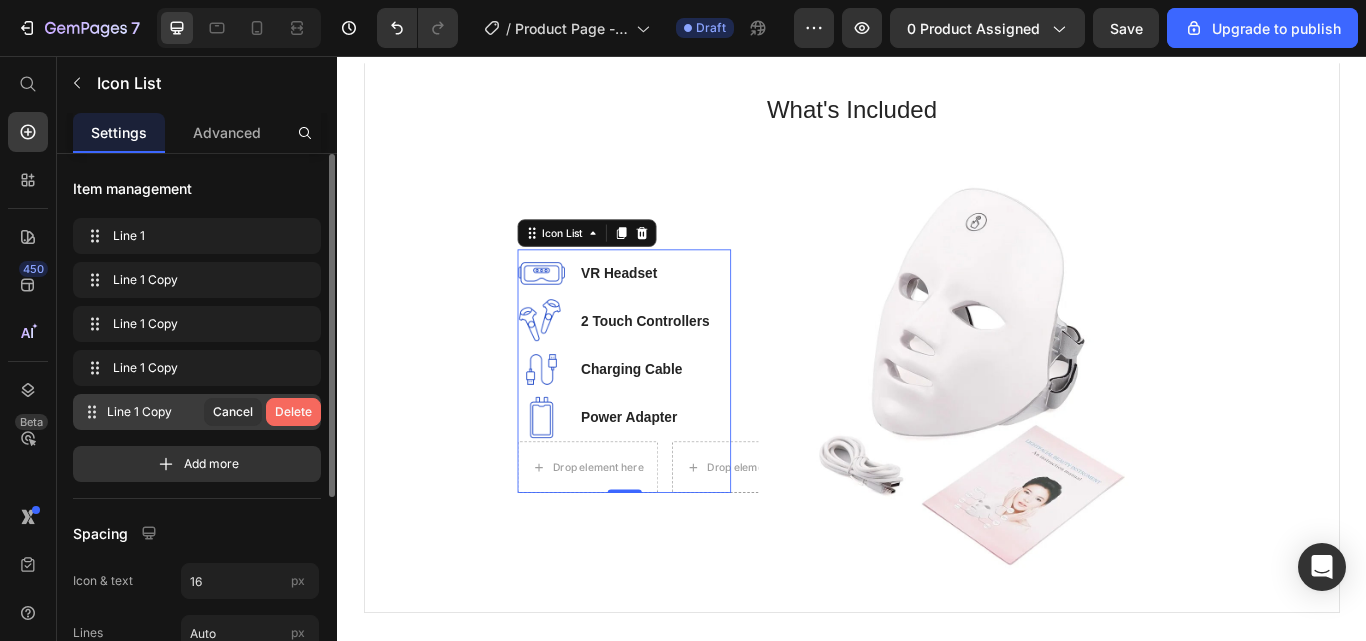 click on "Delete" at bounding box center (293, 412) 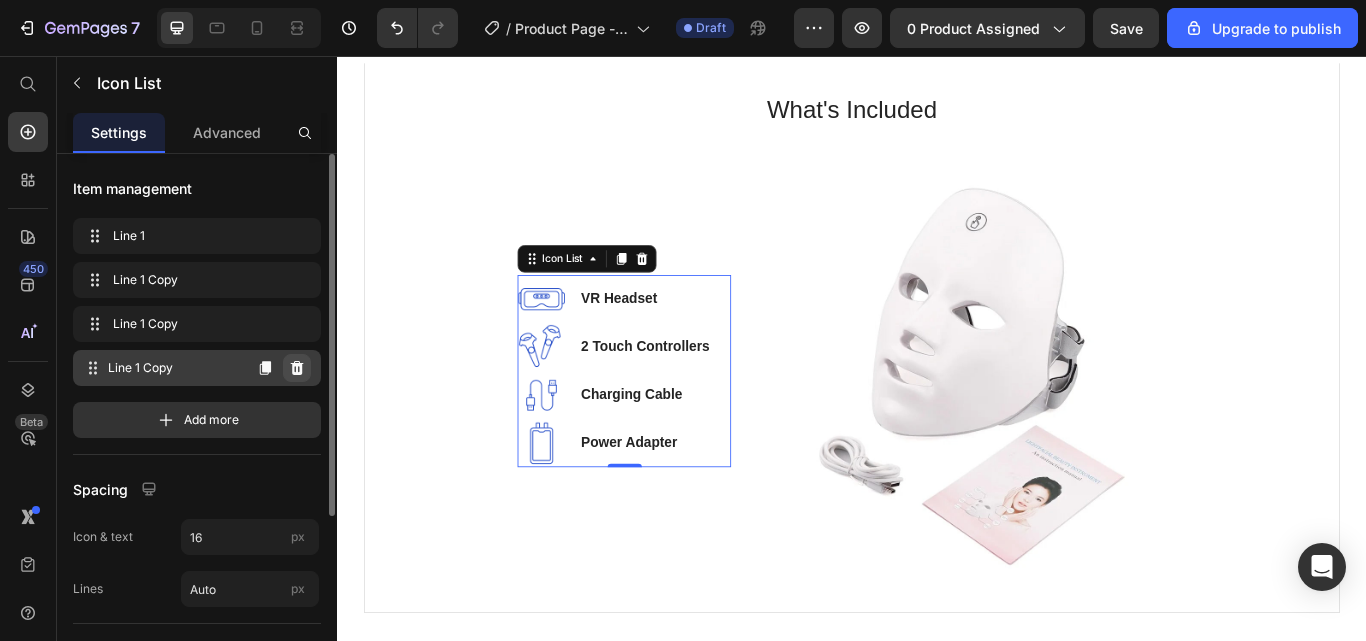 click 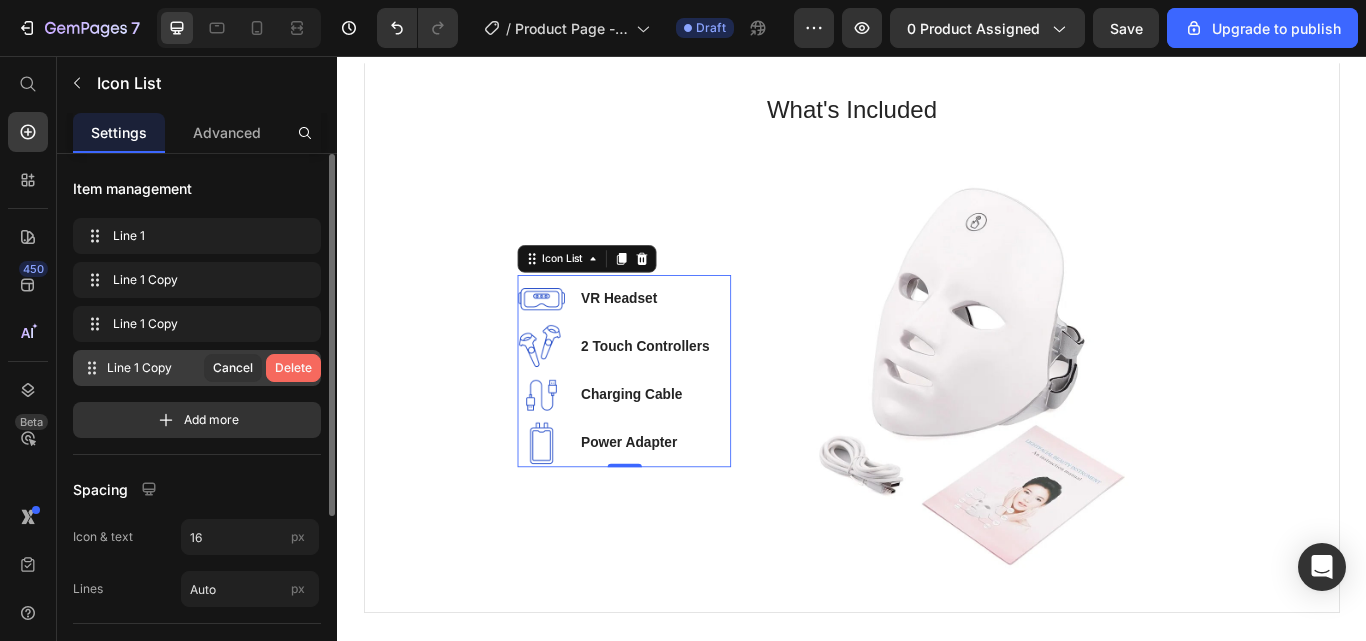click on "Delete" at bounding box center (293, 368) 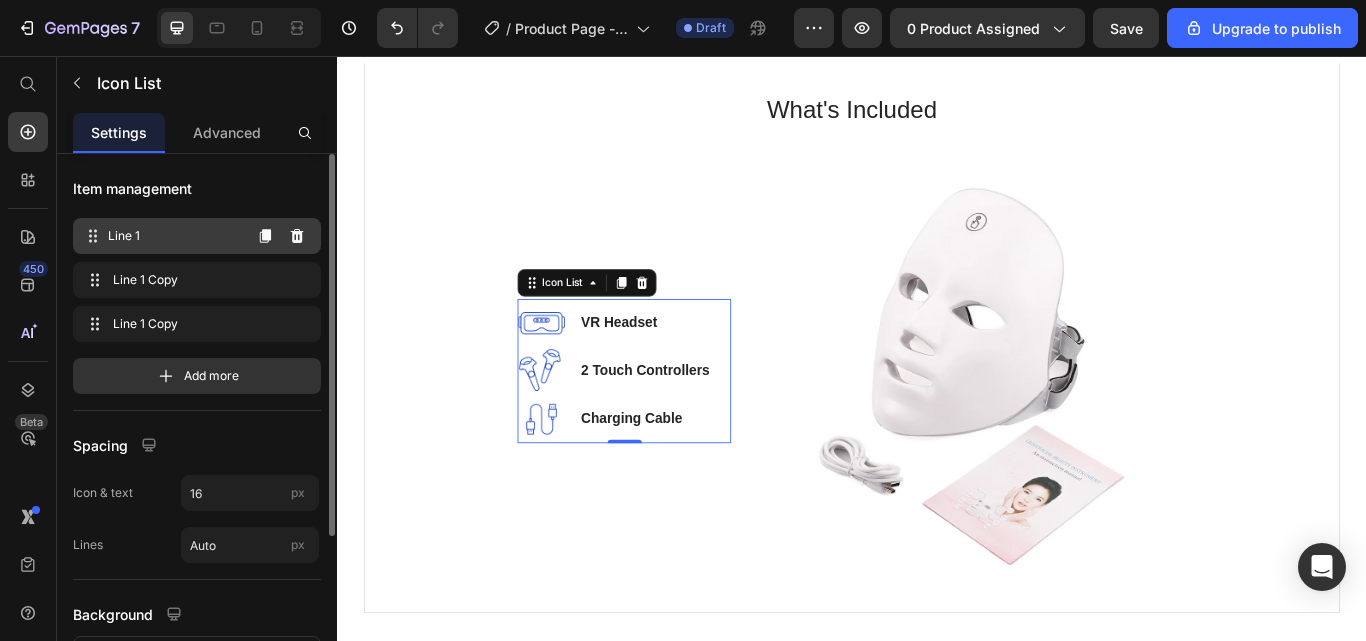 click on "Line 1" at bounding box center [174, 236] 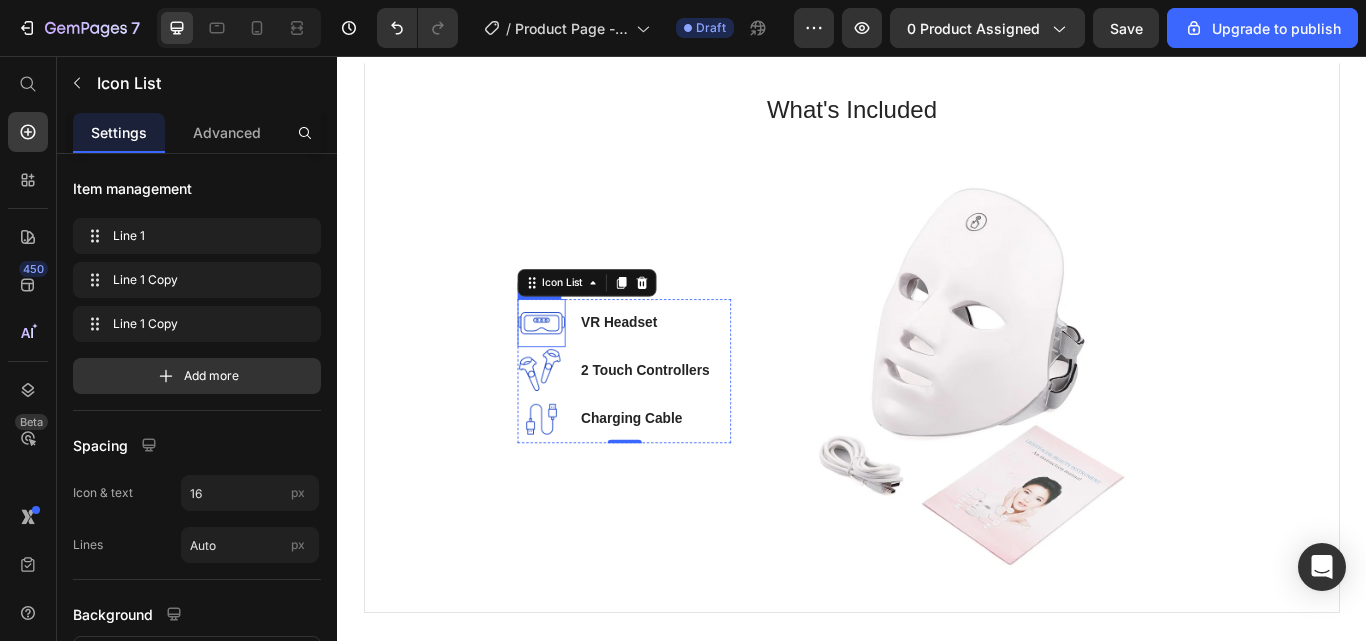 click at bounding box center (575, 368) 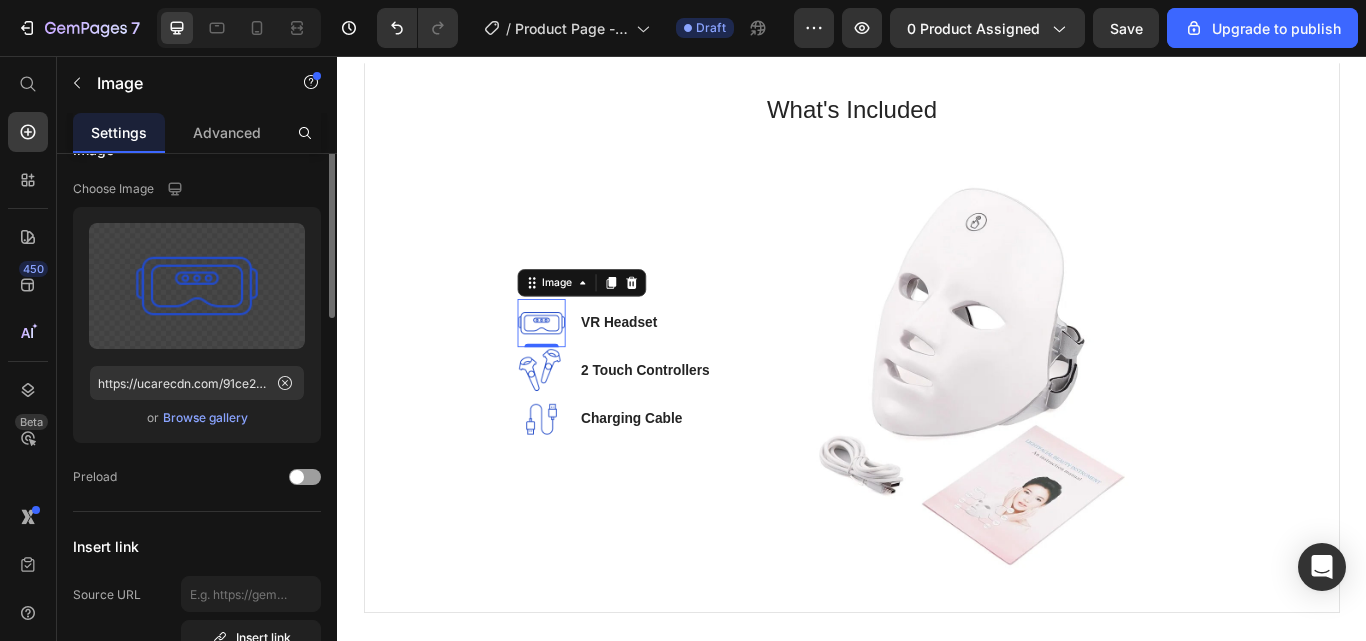scroll, scrollTop: 0, scrollLeft: 0, axis: both 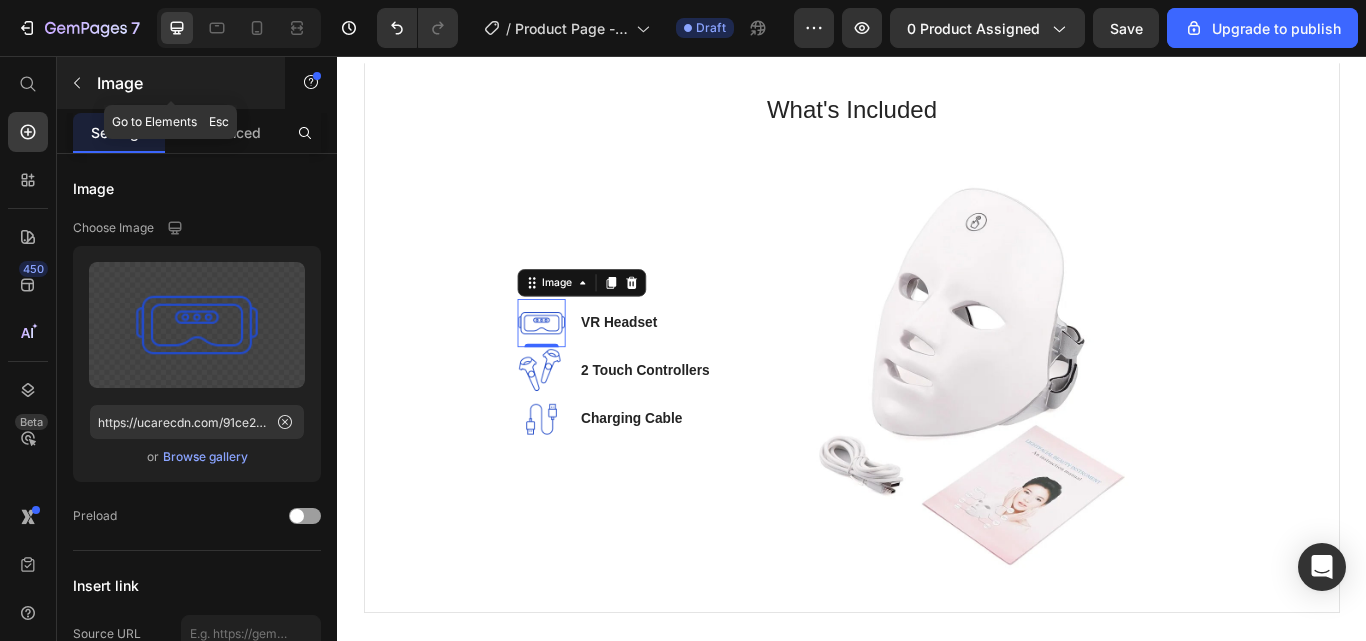 click at bounding box center (77, 83) 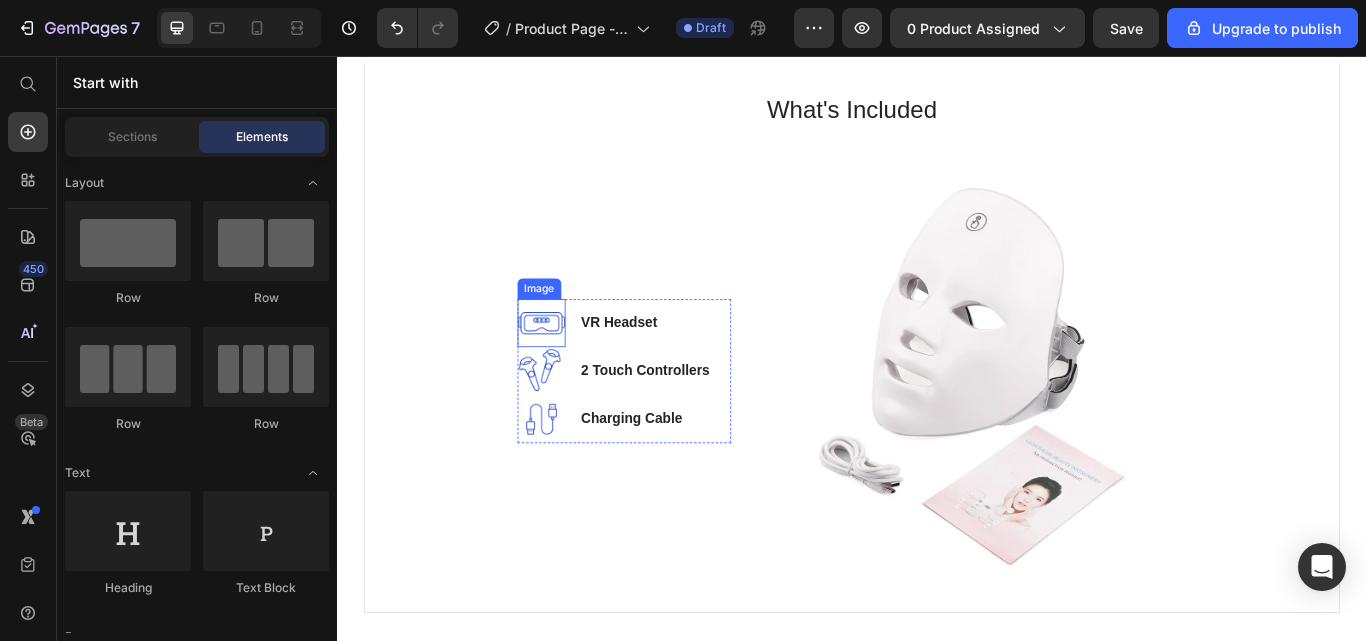 click at bounding box center [575, 368] 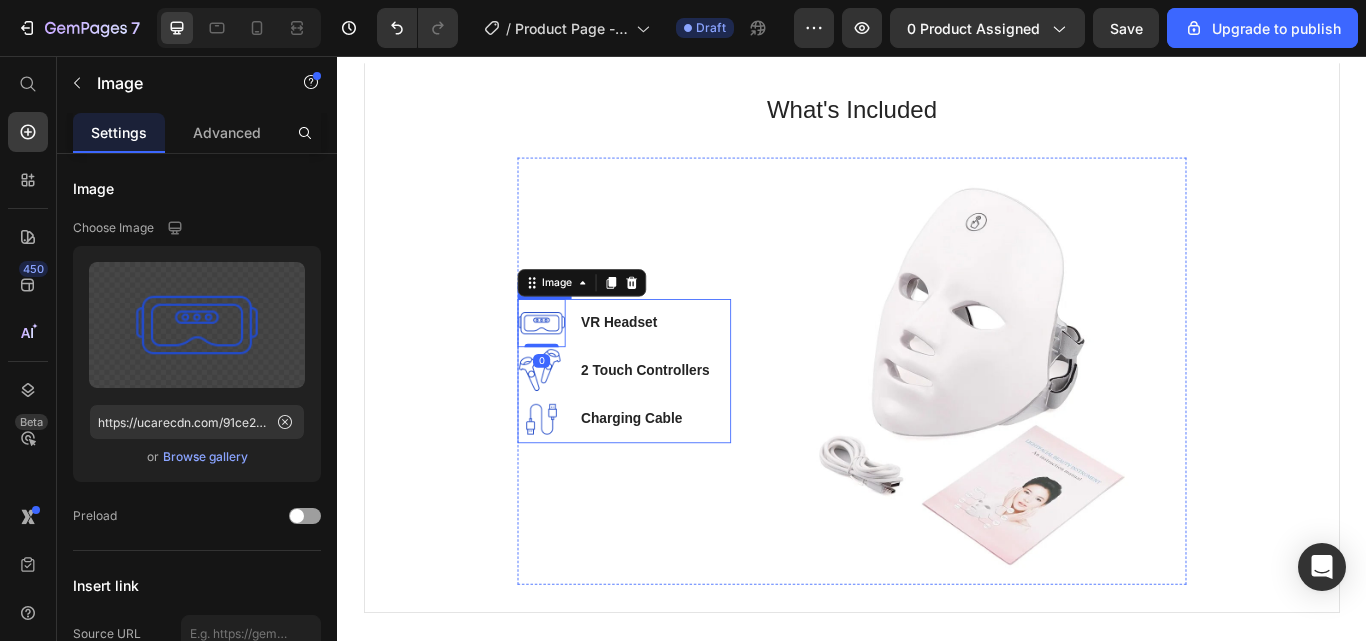 click on "Image 0 VR Headset Text block" at bounding box center (660, 368) 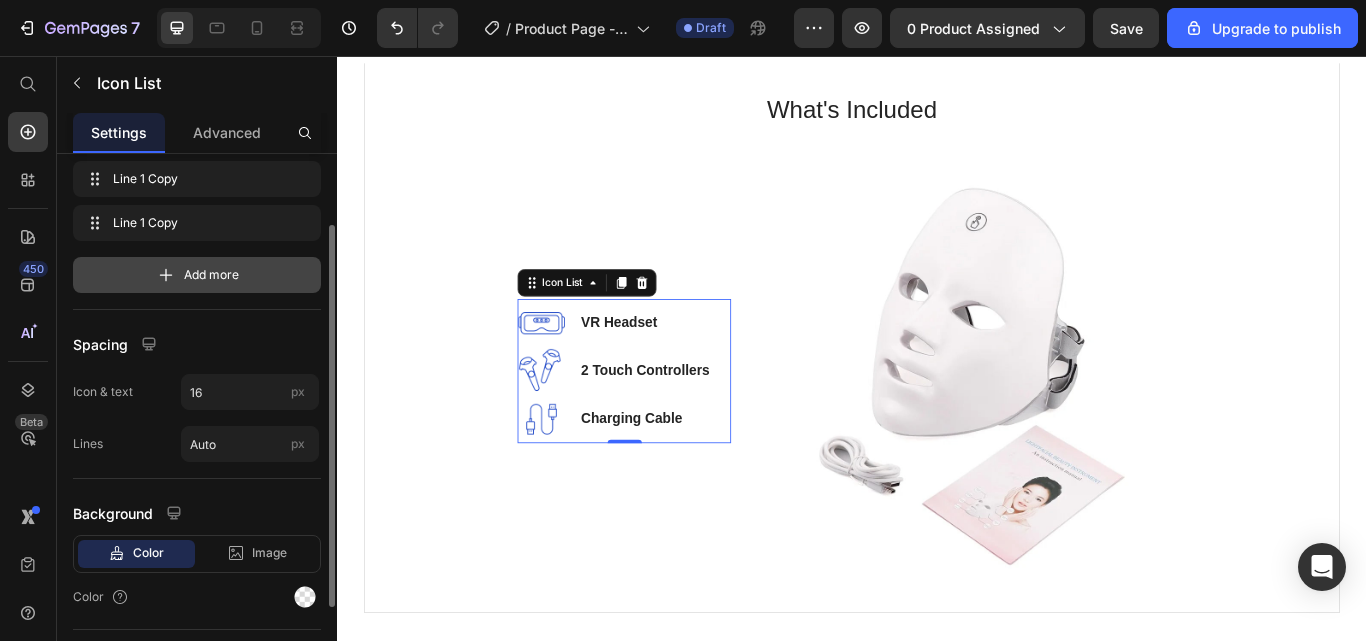 scroll, scrollTop: 0, scrollLeft: 0, axis: both 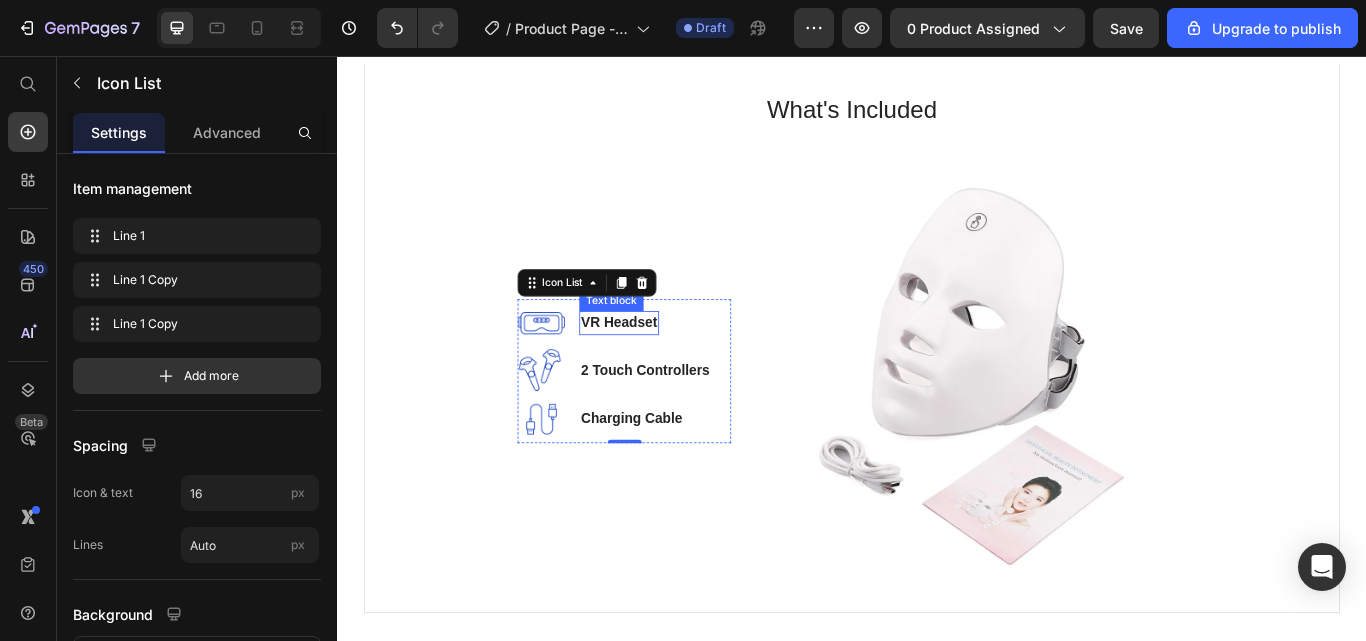 click on "VR Headset" at bounding box center [665, 368] 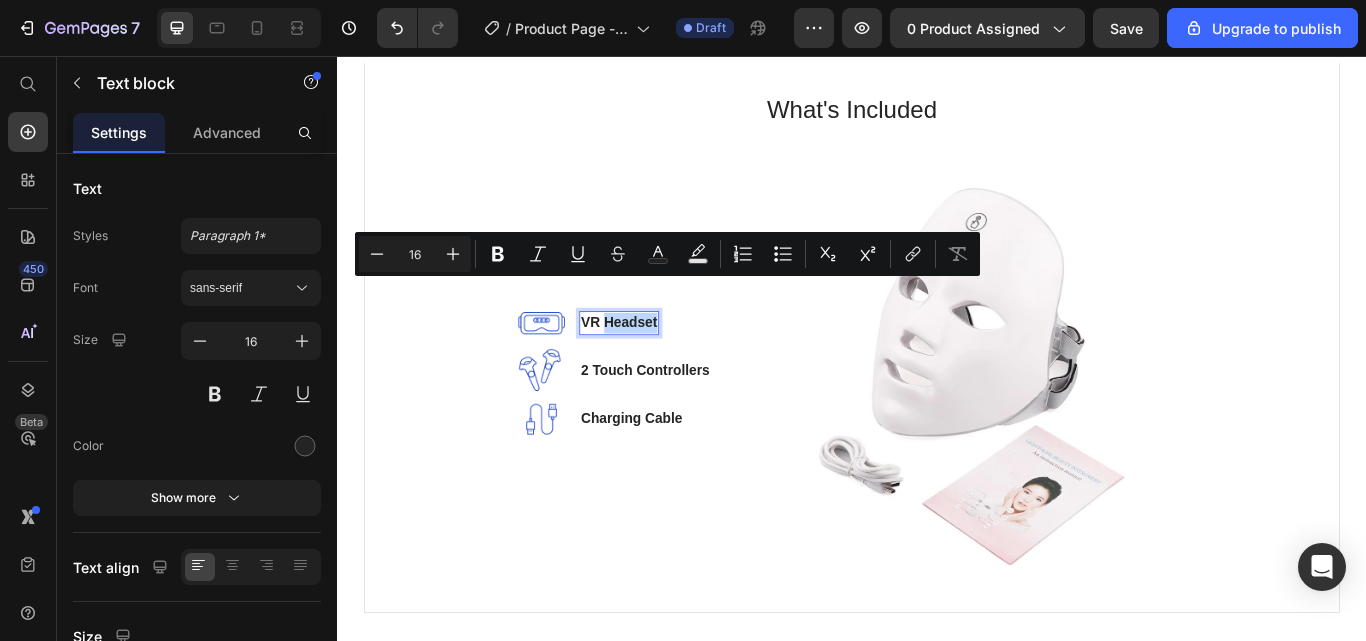 click on "VR Headset" at bounding box center [665, 368] 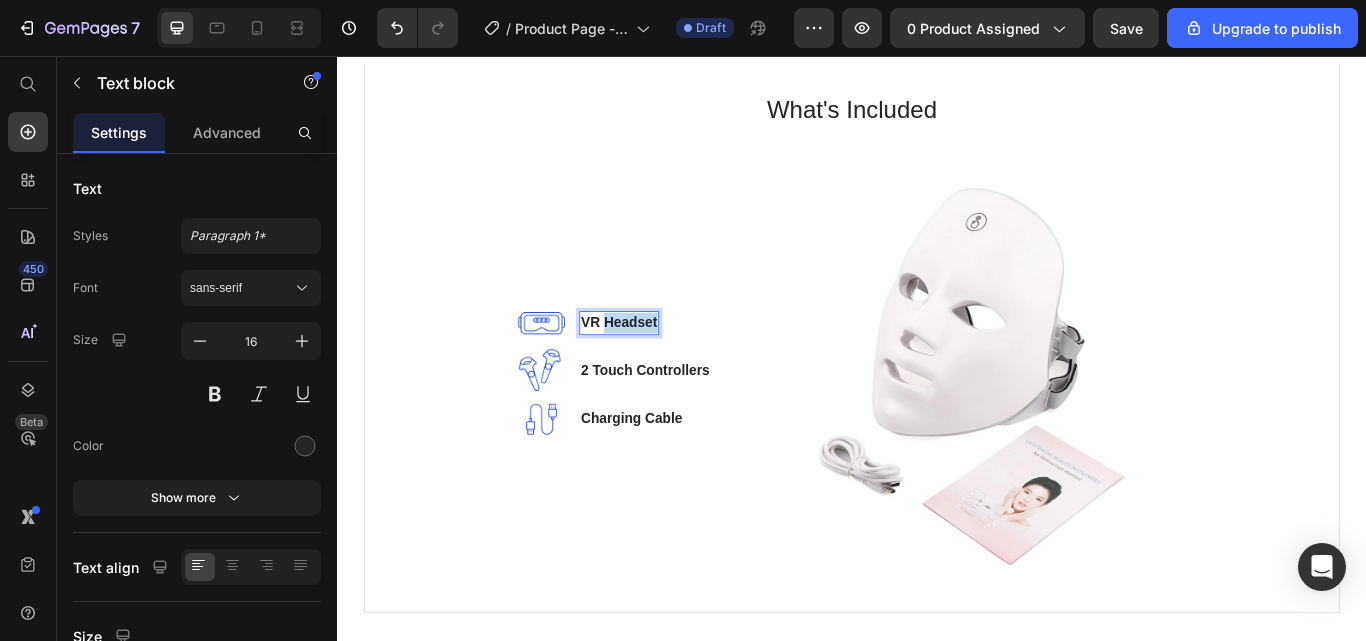 click on "VR Headset" at bounding box center [665, 368] 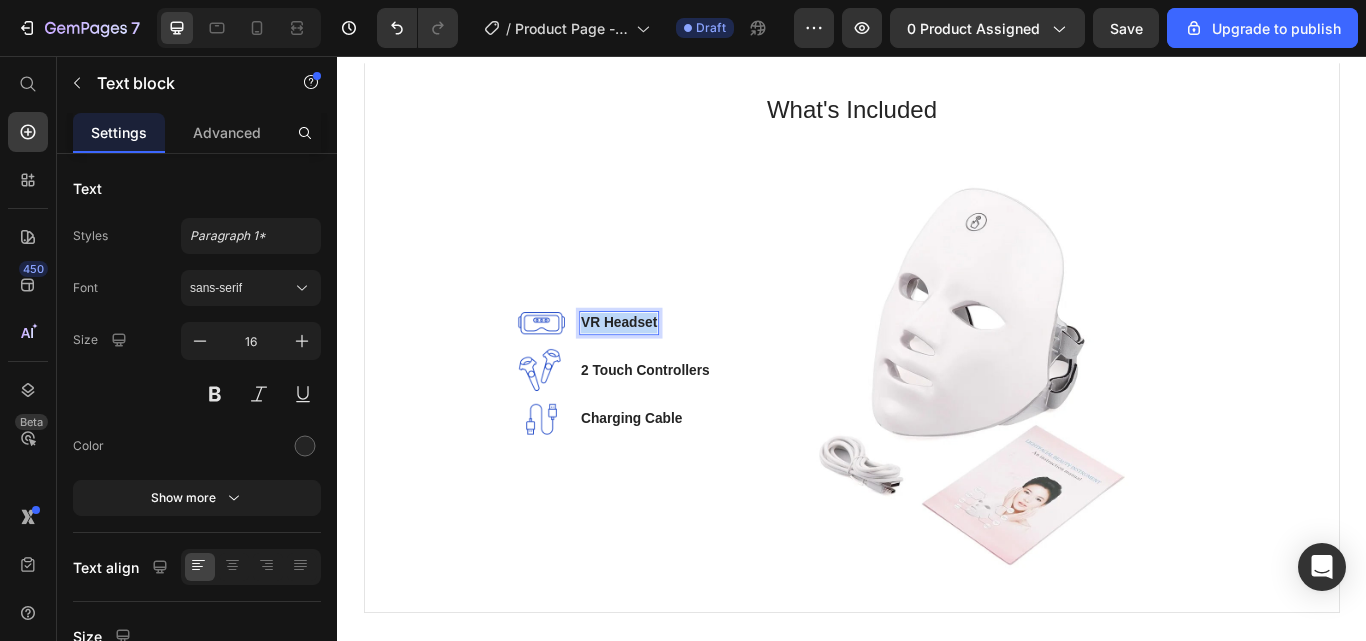 click on "VR Headset" at bounding box center (665, 368) 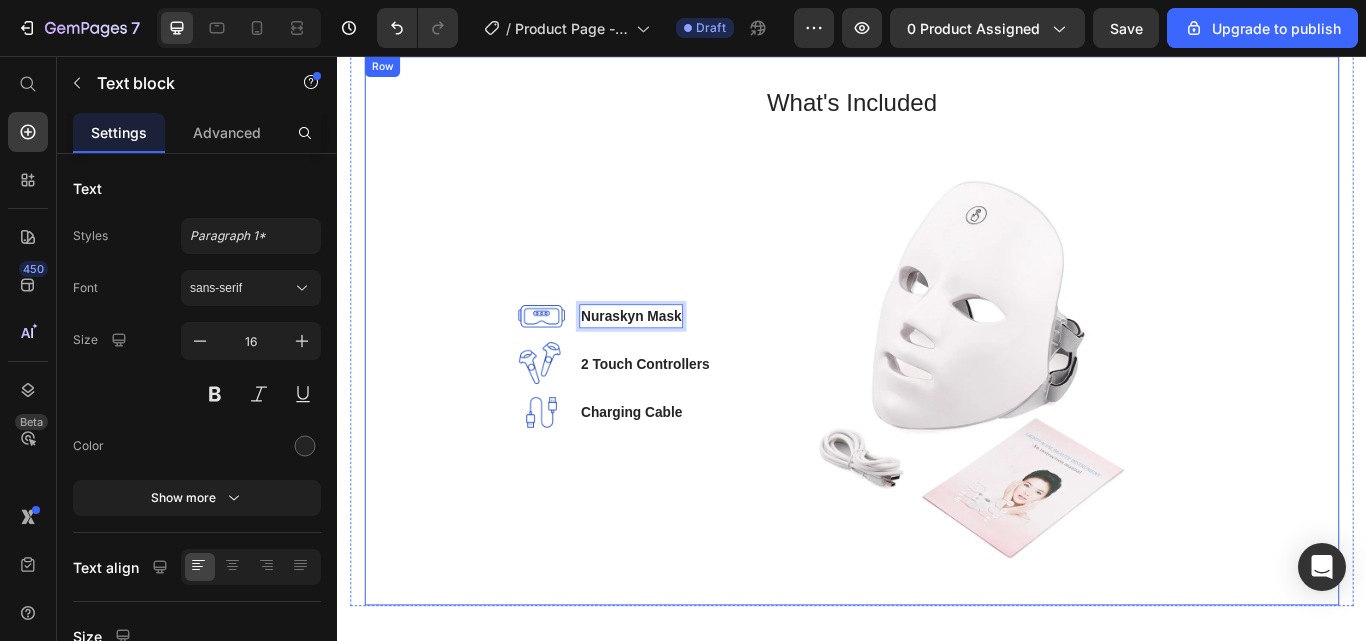 scroll, scrollTop: 2160, scrollLeft: 0, axis: vertical 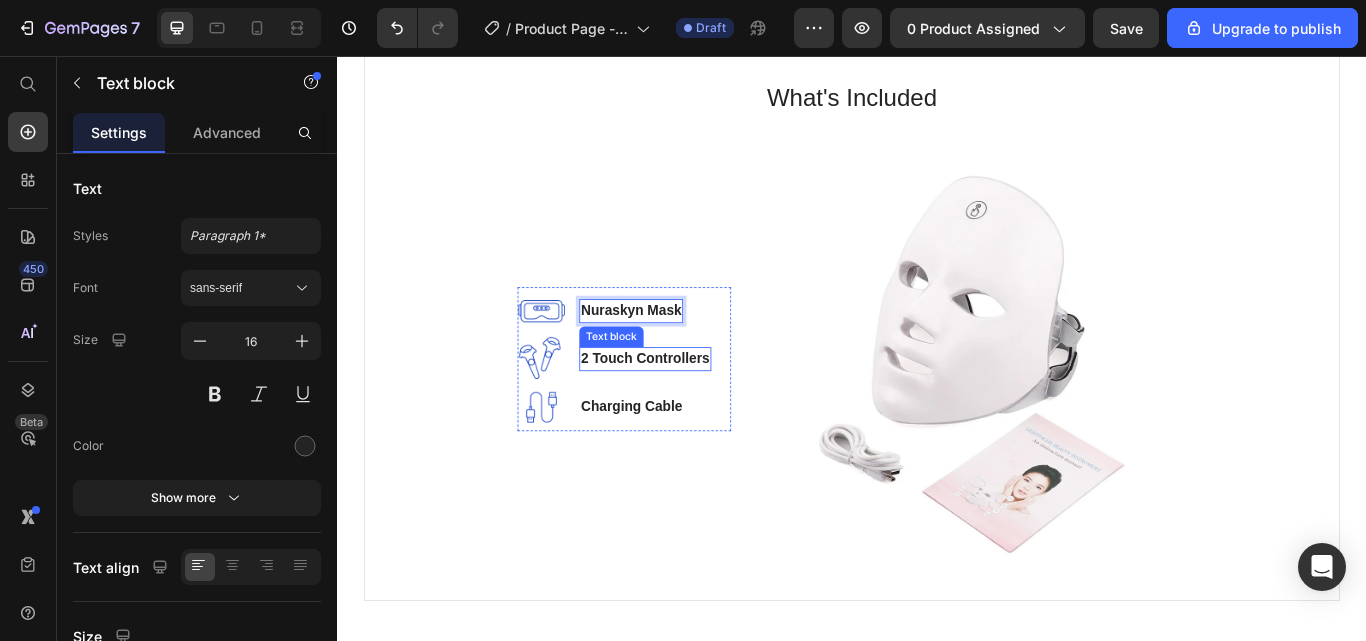 click on "2 Touch Controllers" at bounding box center [696, 410] 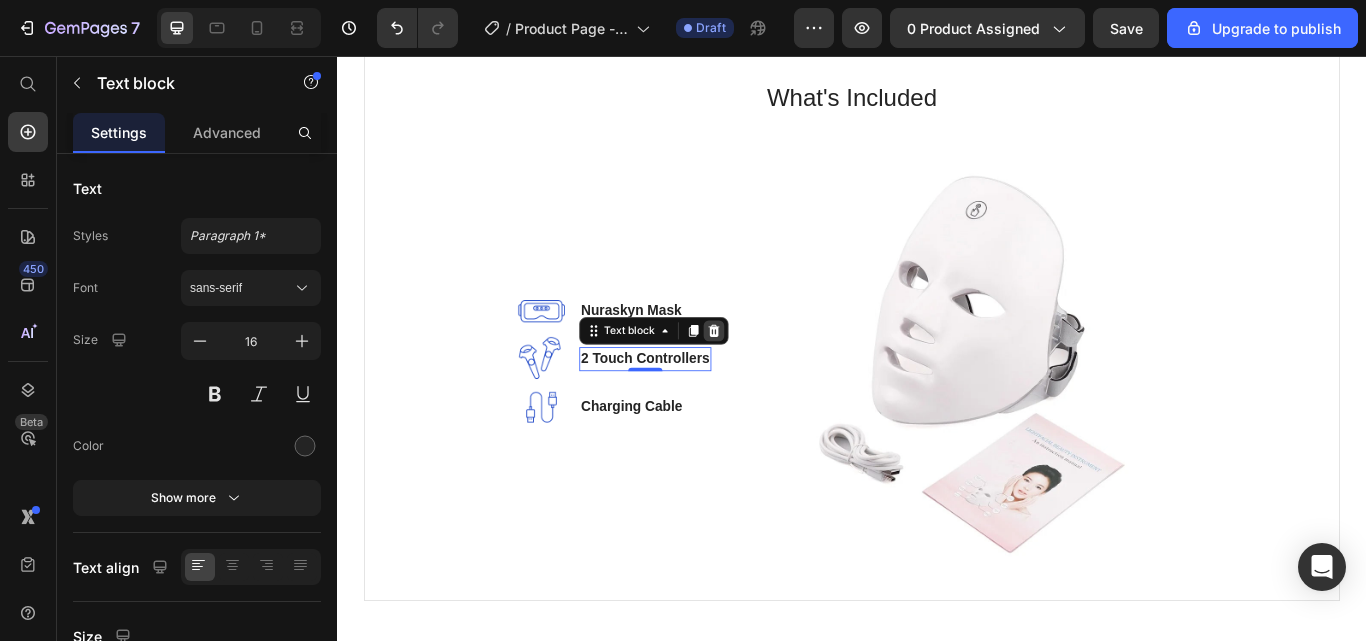 click 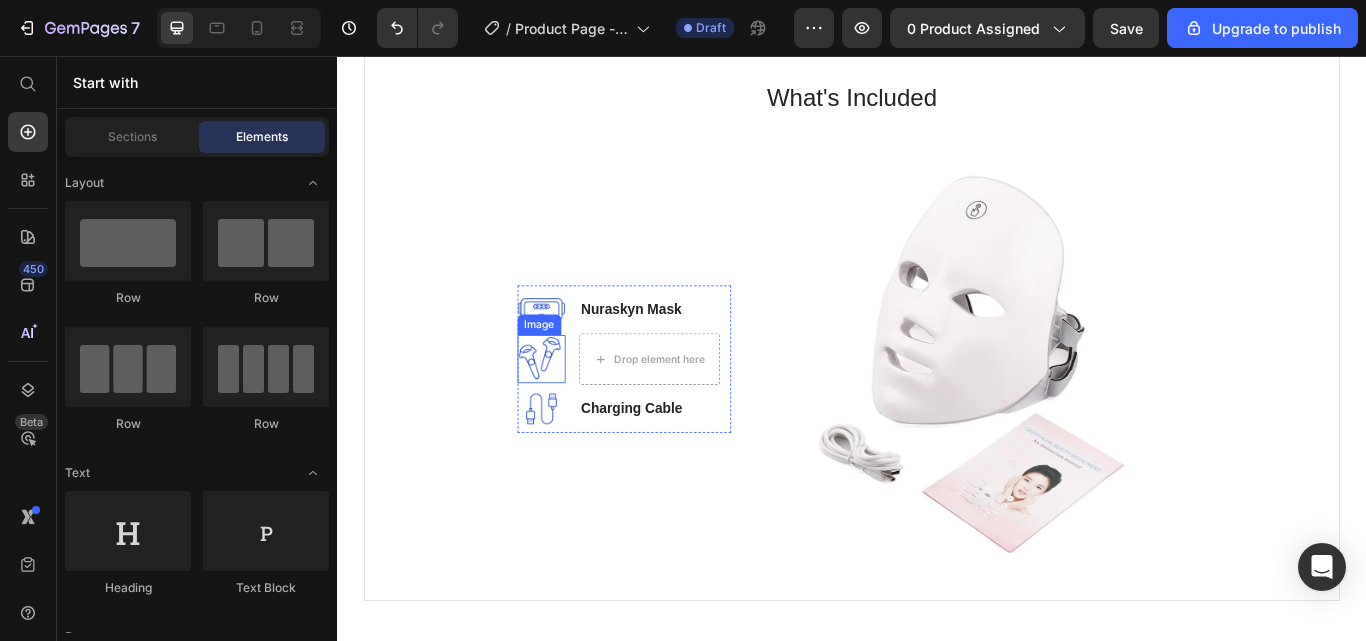 click at bounding box center (575, 410) 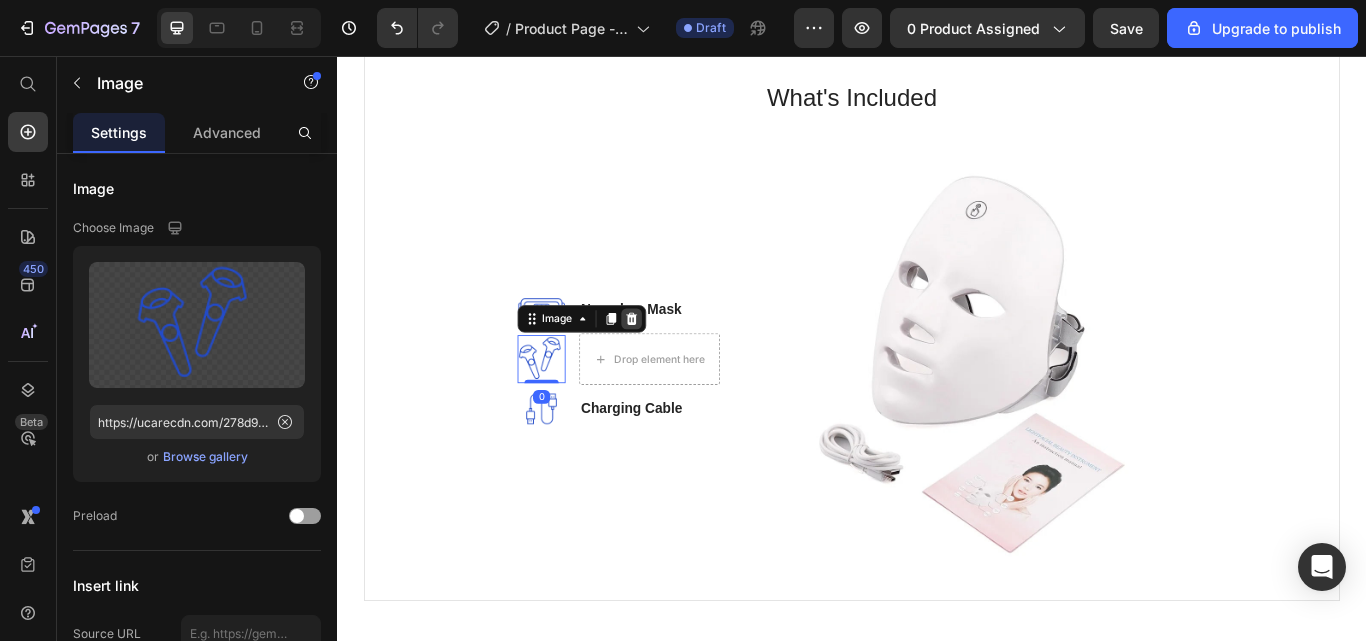click 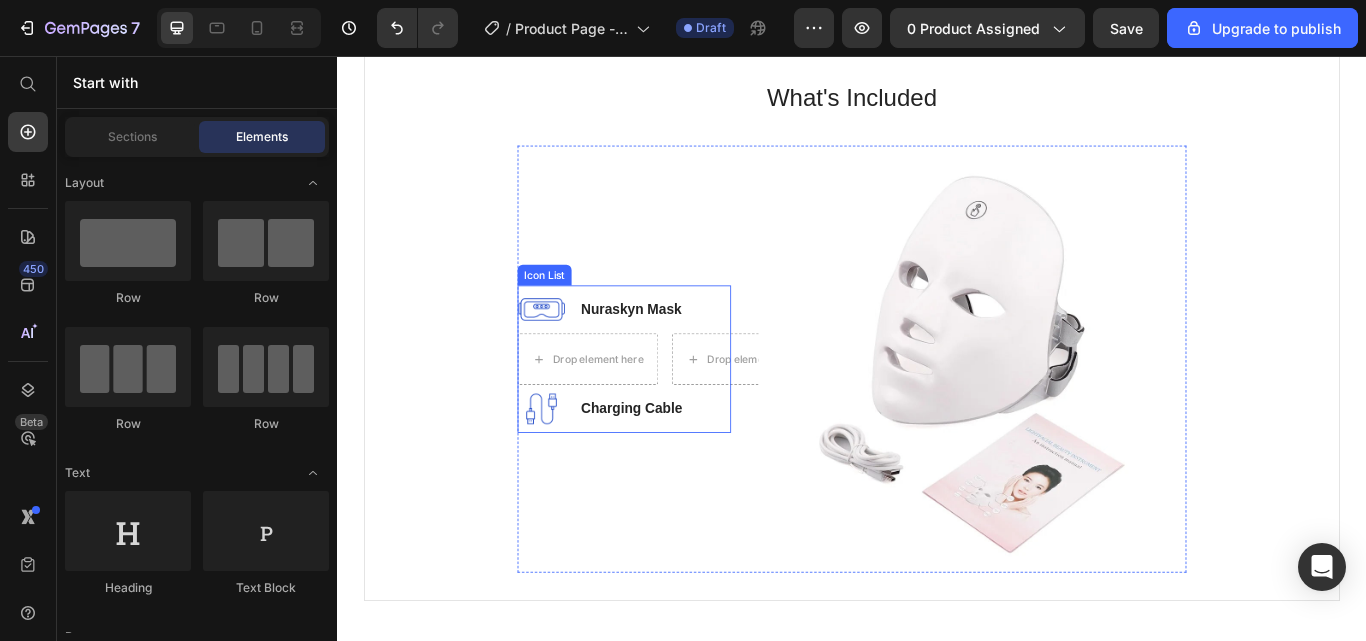 click on "Image Nuraskyn Mask Text block" at bounding box center (671, 352) 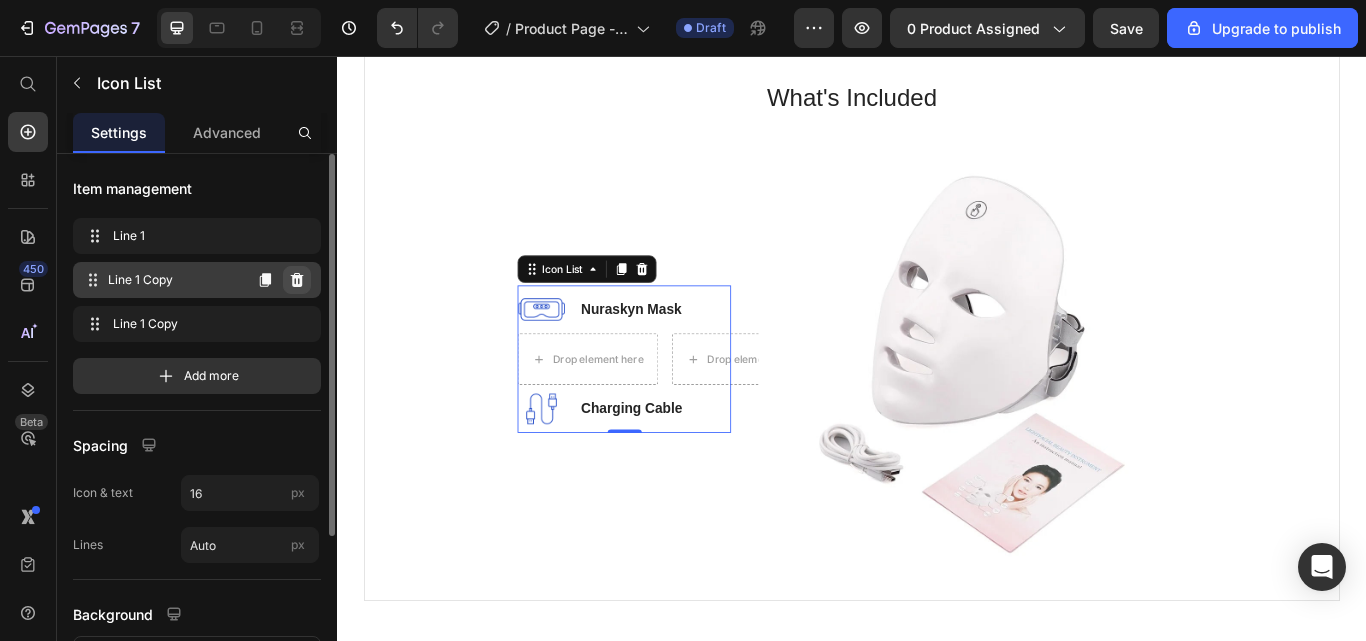 click 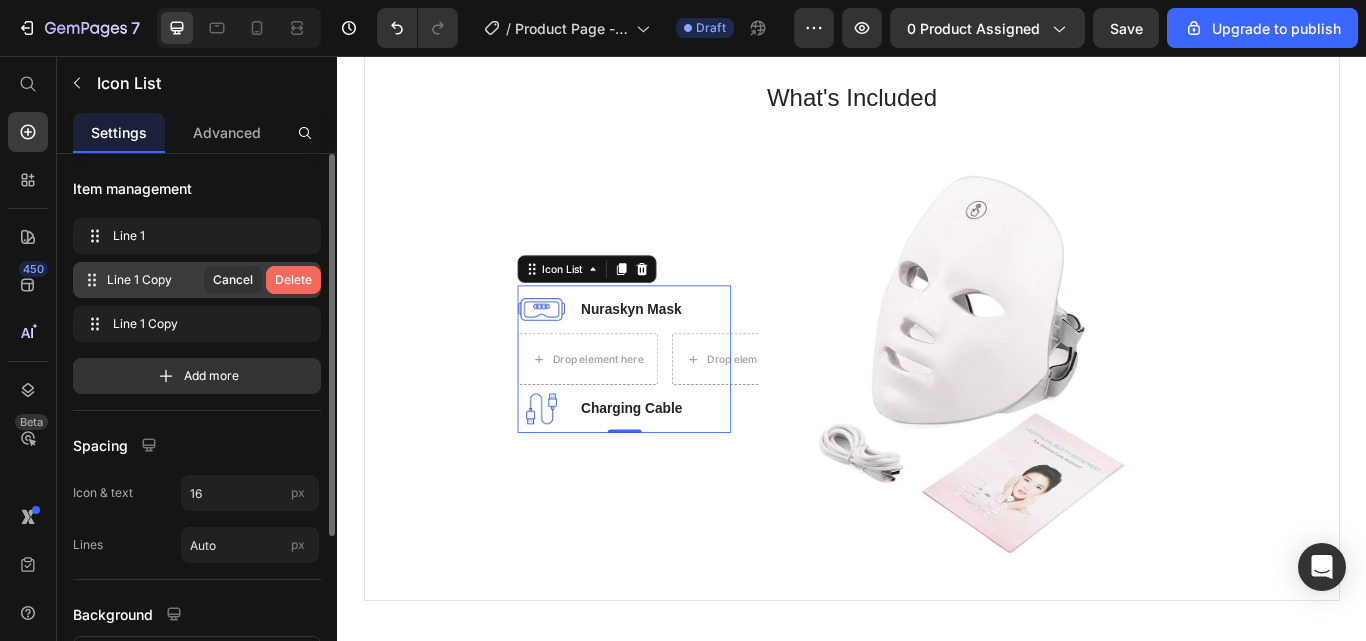 click on "Delete" at bounding box center [293, 280] 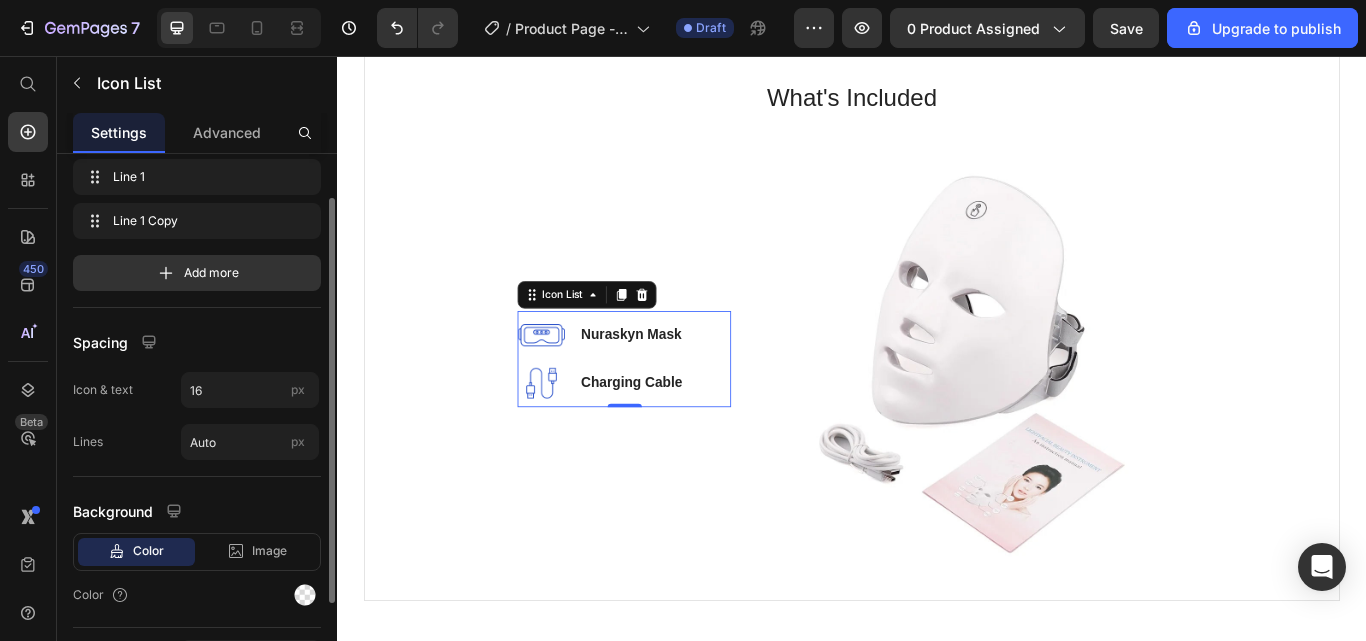 scroll, scrollTop: 61, scrollLeft: 0, axis: vertical 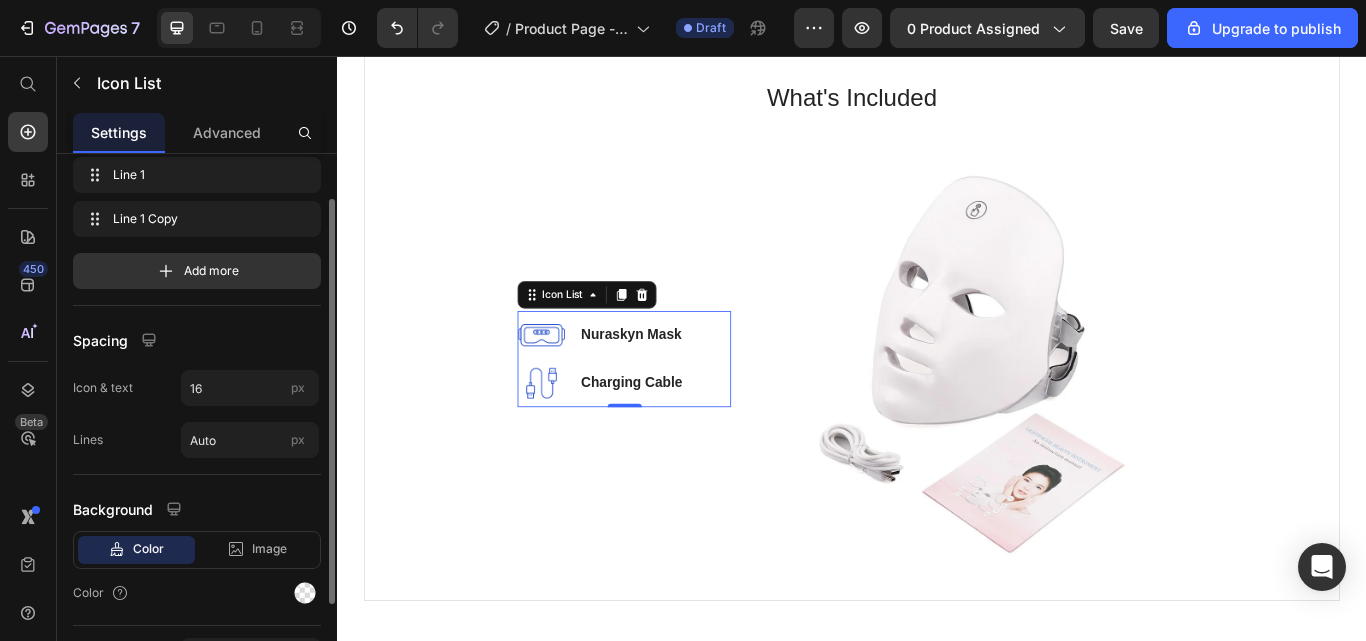 click on "Icon & text 16 px" 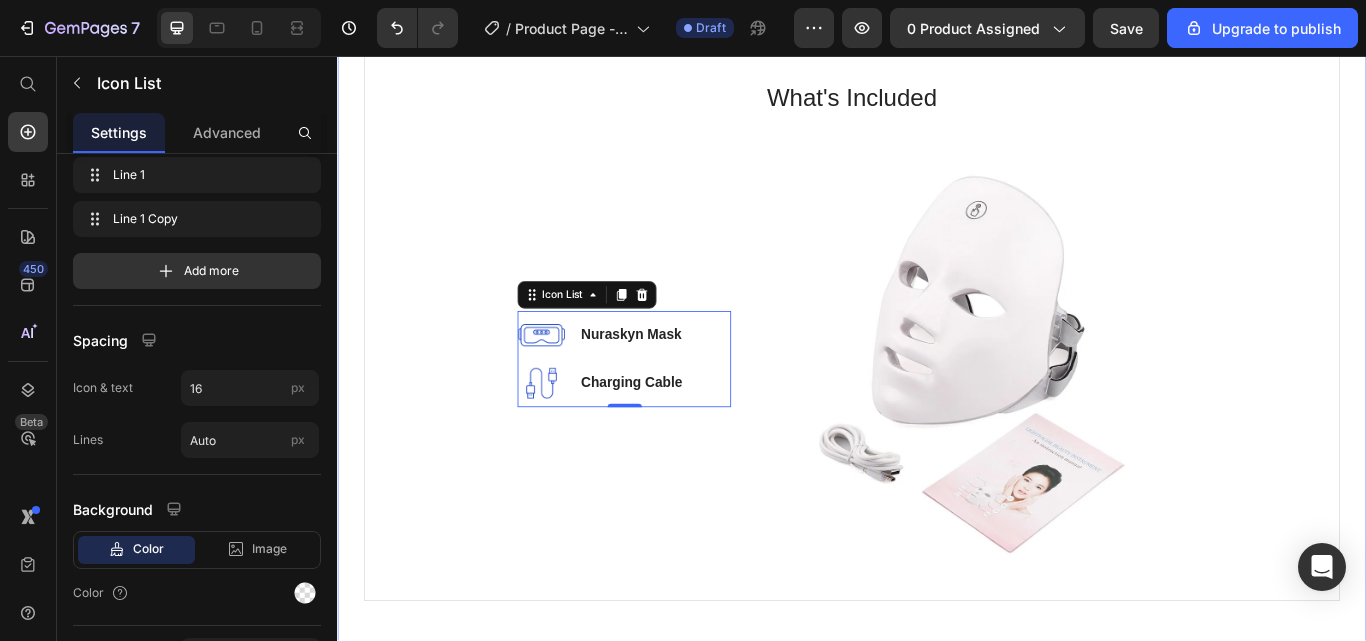 click on "Product Specifications Product Details Product Services Technical Specifications Heading Functions Text block Skin Tightening Skin Rejuvenation Anti Acne Anti Wrinkle Blemish Removal Text block Row Mutiple Light Modes Text block Red, Blue, Yellow, Purple, Green, Cyan, & Laser Text block Row Treatment Time Text block 10-20 minutes per session Text block Row Manfacturing Process Text block Machine Made Text block Row Material Text block Plastic Text block Row Color Text block White Text block Row Row What's Included Heading Image Nuraskyn Mask Text block Image Charging Cable Text block Icon List 0 Image Row Row Professional Support Heading Image Installation Text block We set up your VR headsets for direct use, by preconfiguring the headsets and pre-installing your desired application and 360° content. Text block Image 24/7 Support Desk Text block For questions and problems, you can always get in touch with our support desk, so we can get you back, up and running. Text block Row Row Tab Row Section 2" at bounding box center [937, 340] 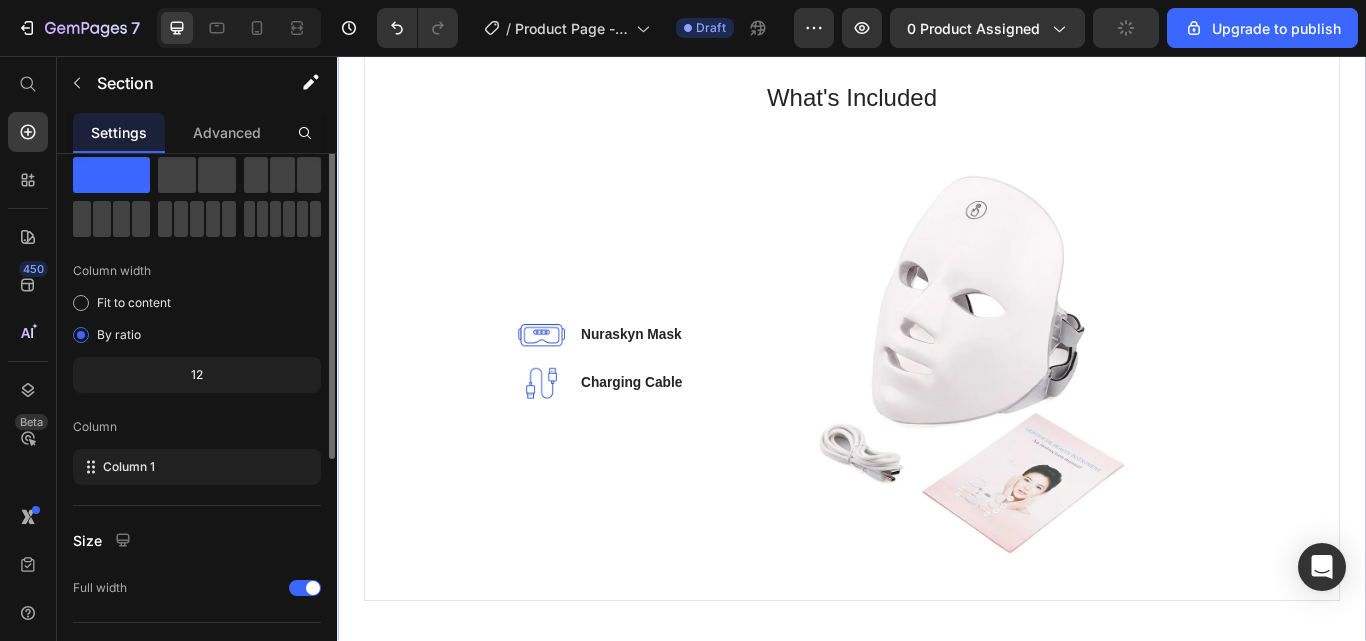 scroll, scrollTop: 0, scrollLeft: 0, axis: both 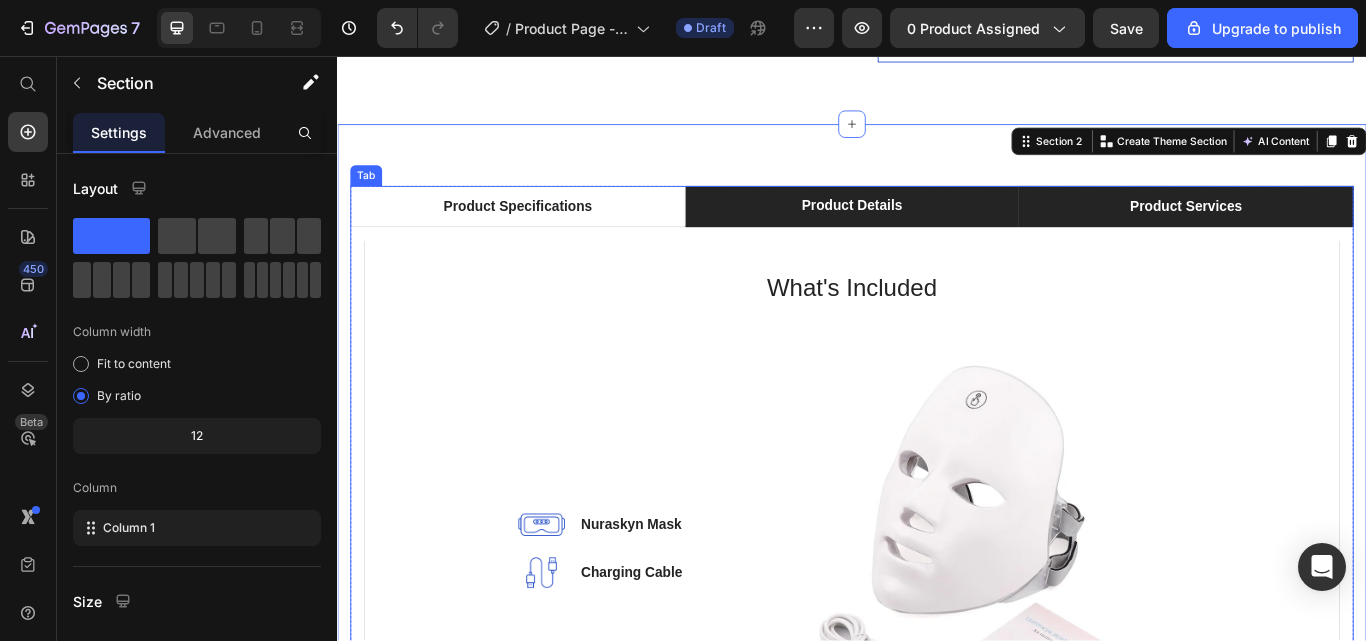 click on "Product Services" at bounding box center (1326, 232) 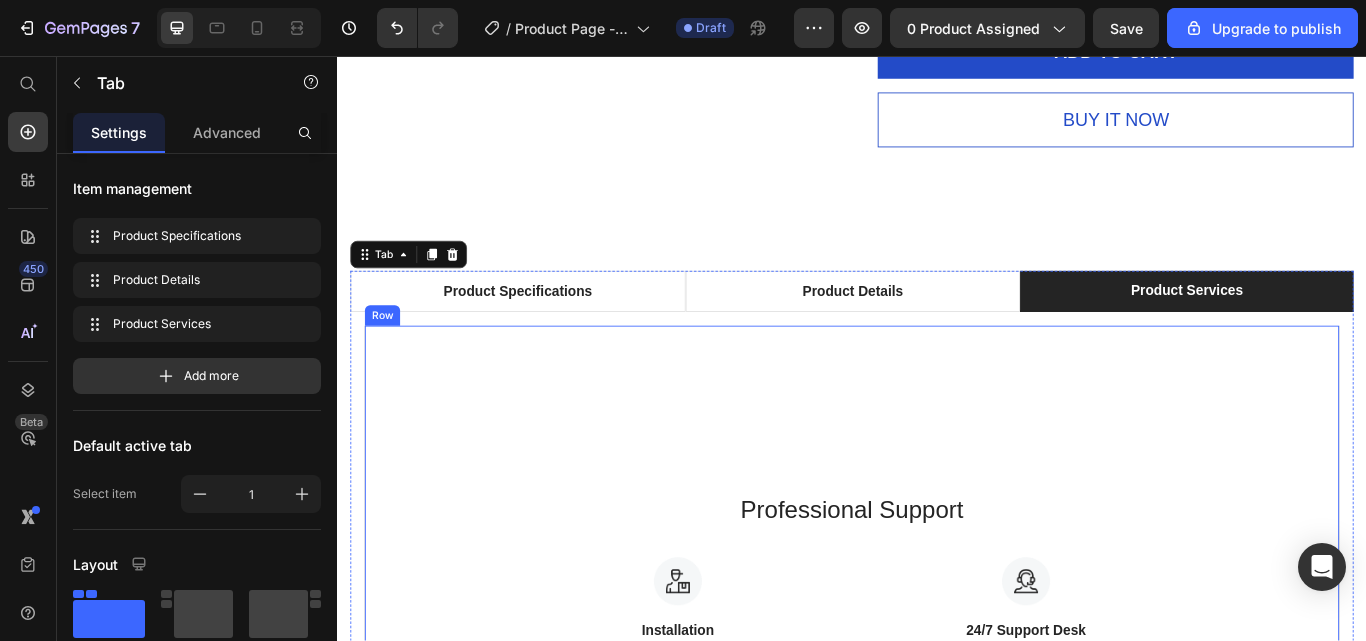 scroll, scrollTop: 1837, scrollLeft: 0, axis: vertical 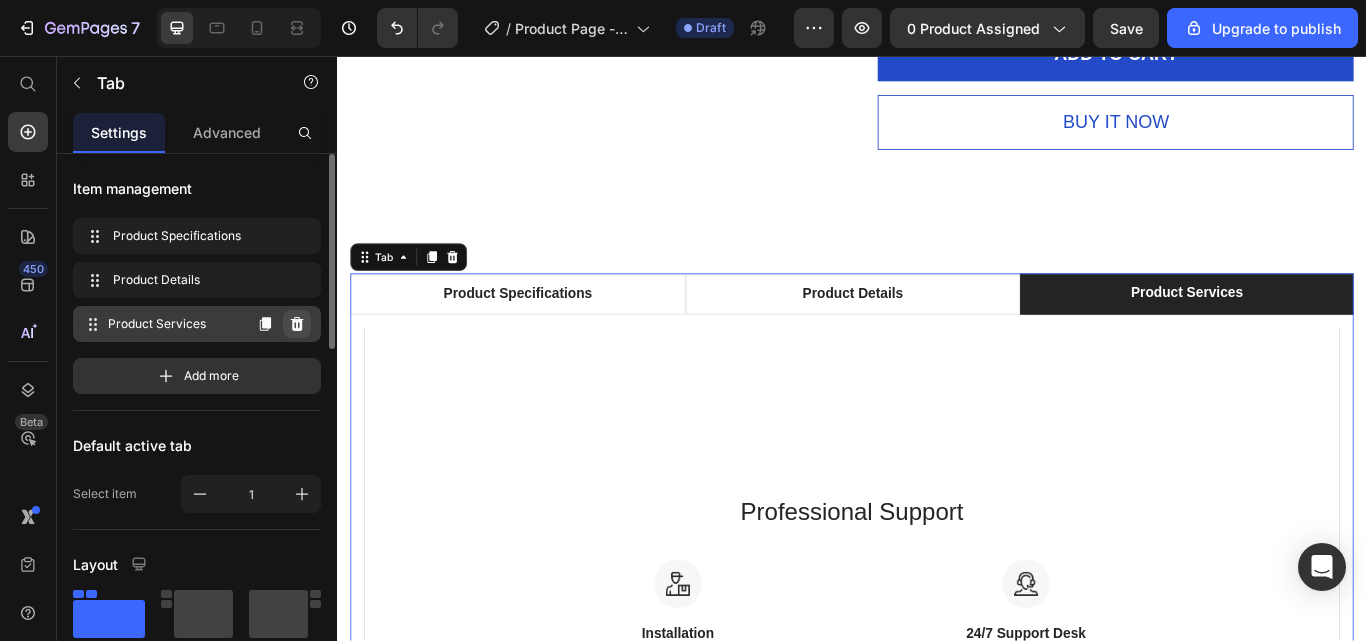 click 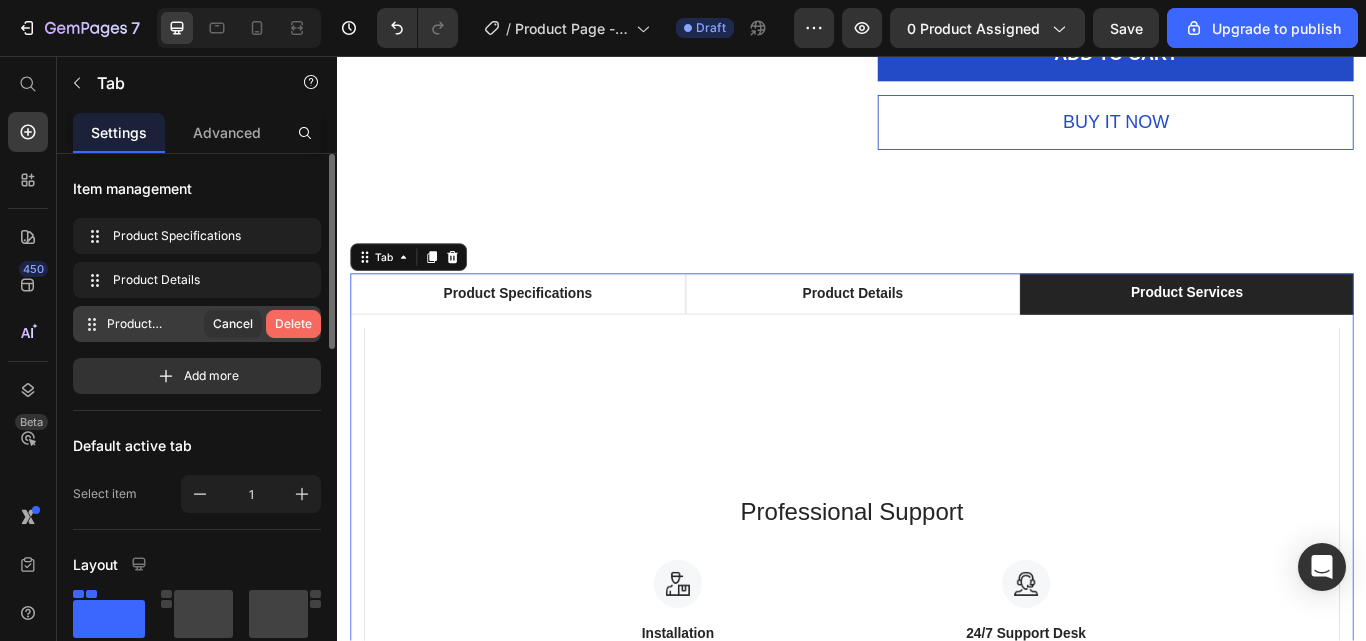 click on "Delete" at bounding box center (293, 324) 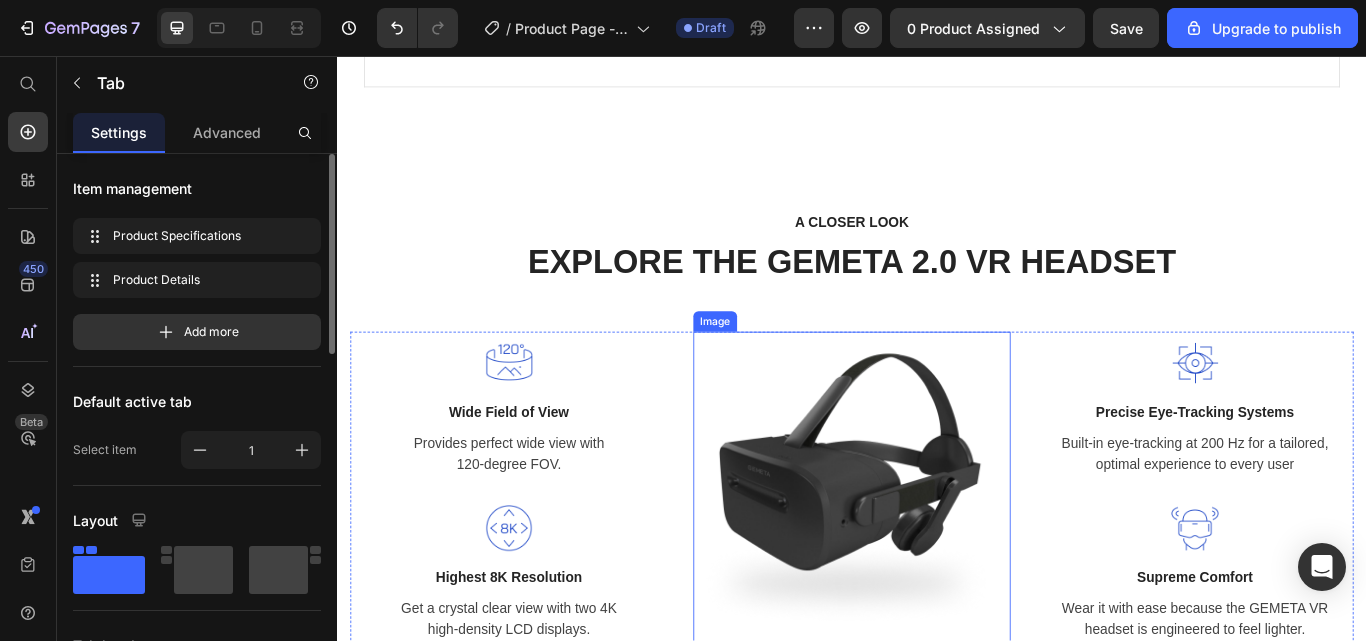 scroll, scrollTop: 2799, scrollLeft: 0, axis: vertical 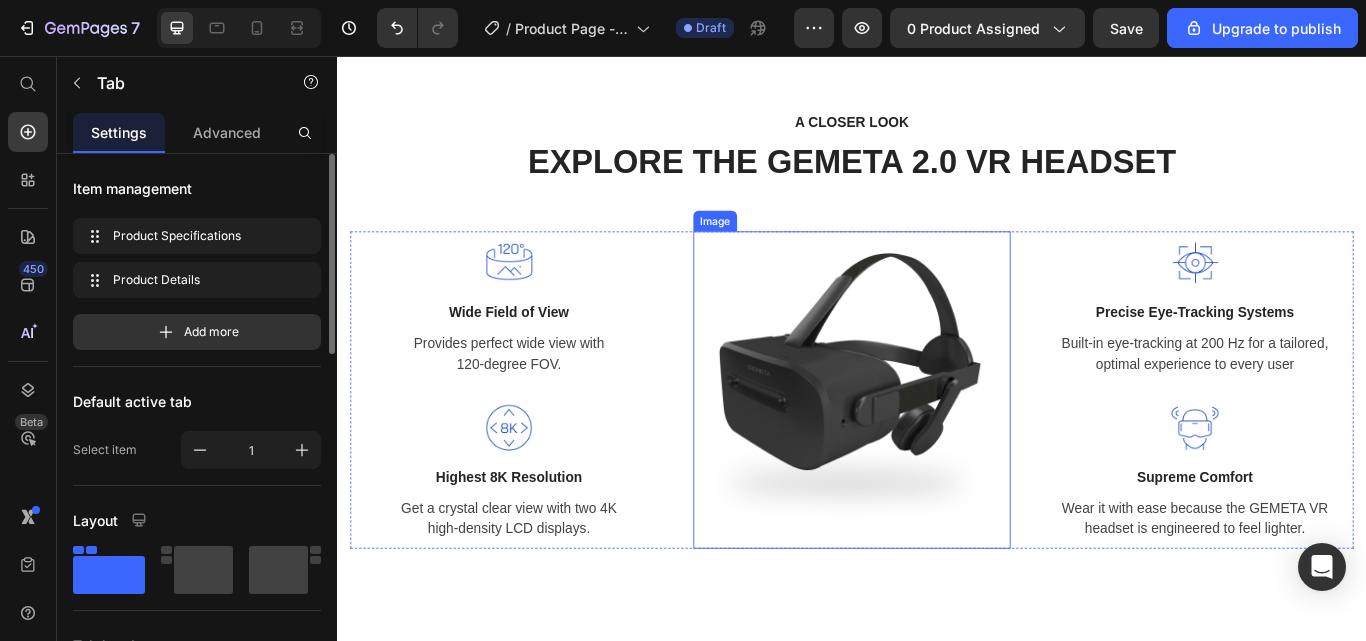 click at bounding box center [937, 446] 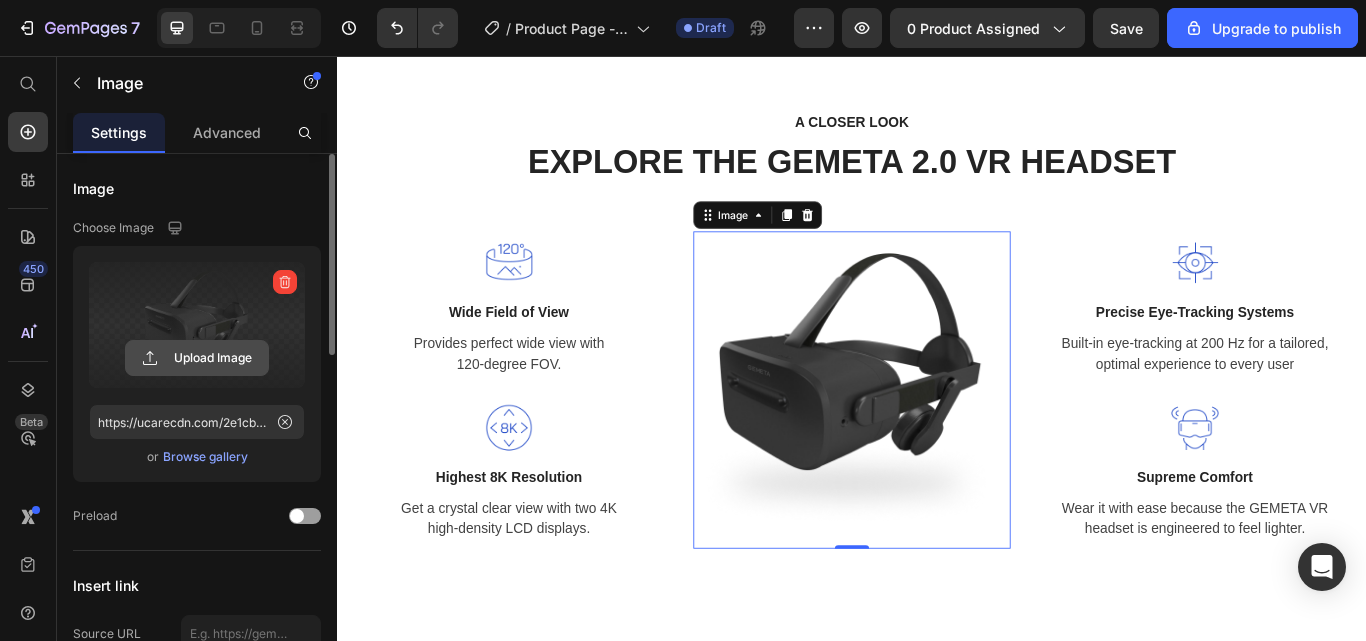 click 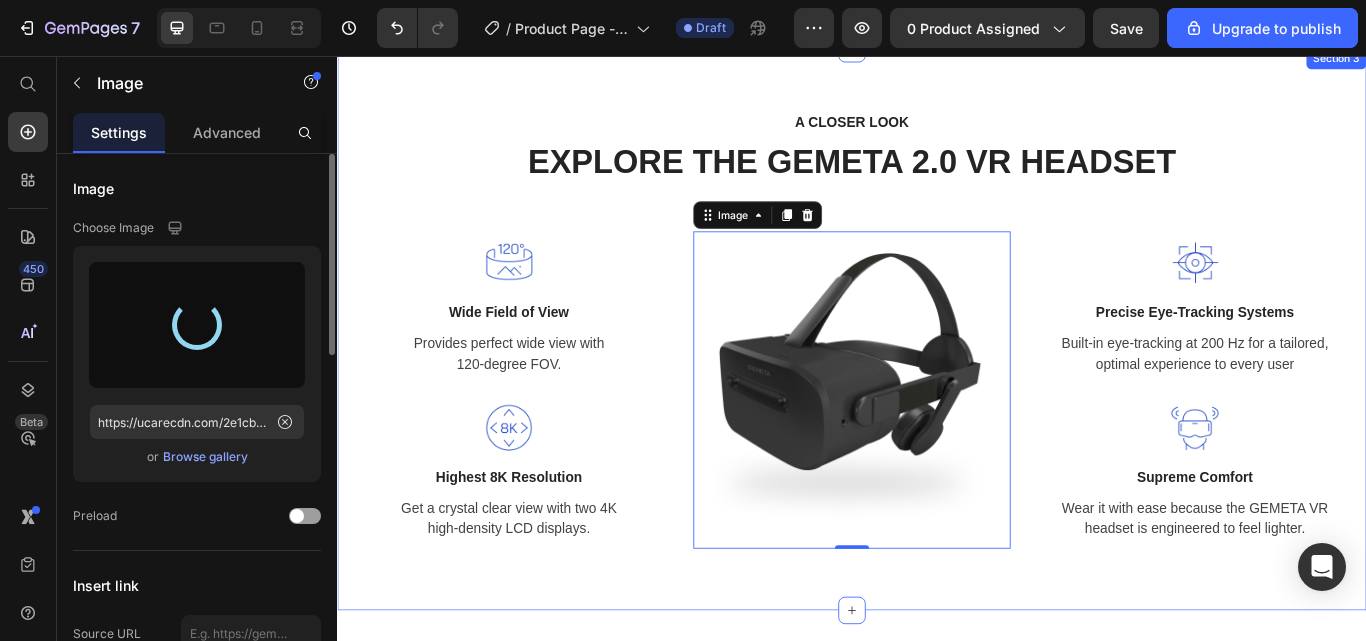 type on "https://cdn.shopify.com/s/files/1/0659/3370/5263/files/gempages_570130141452174488-9b1382b8-2048-42ec-b9df-41976380c980.jpg" 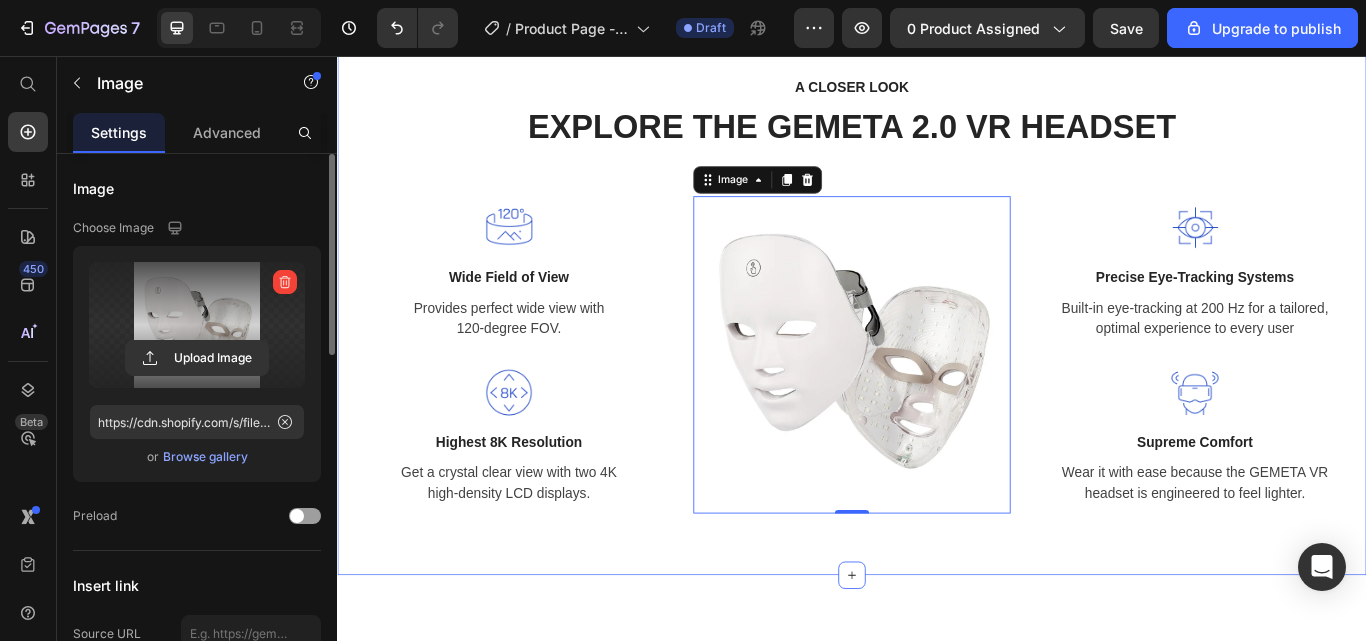 scroll, scrollTop: 2839, scrollLeft: 0, axis: vertical 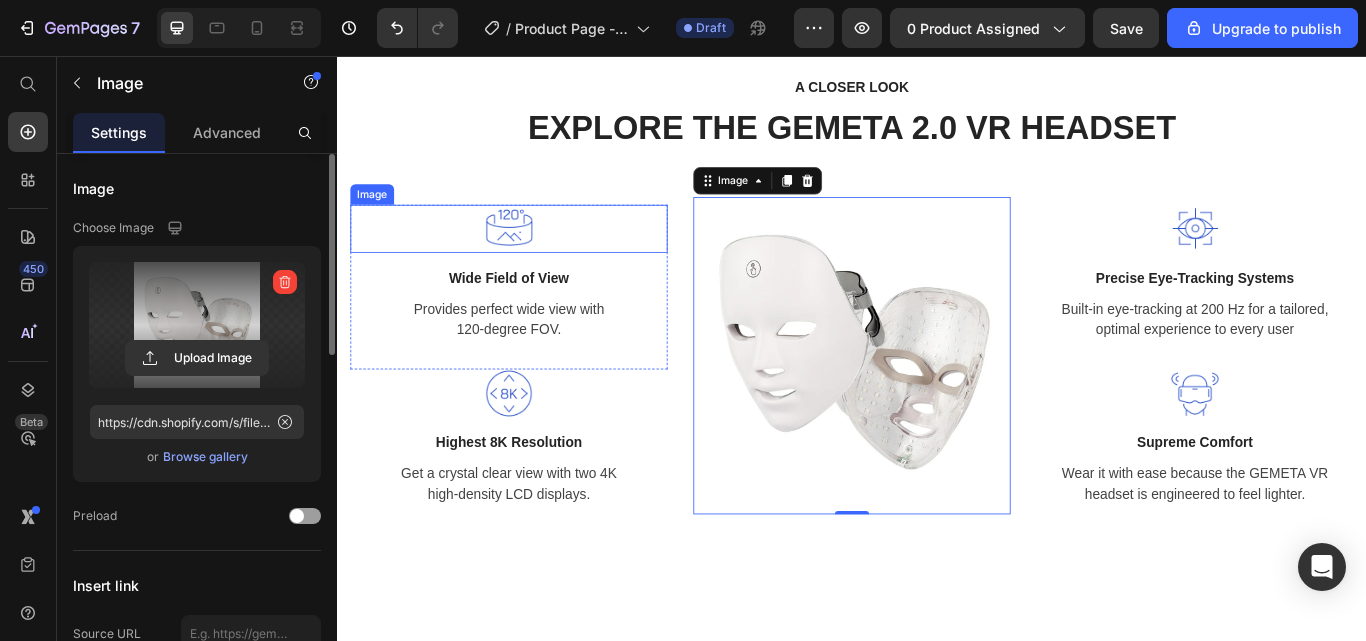 click at bounding box center [537, 258] 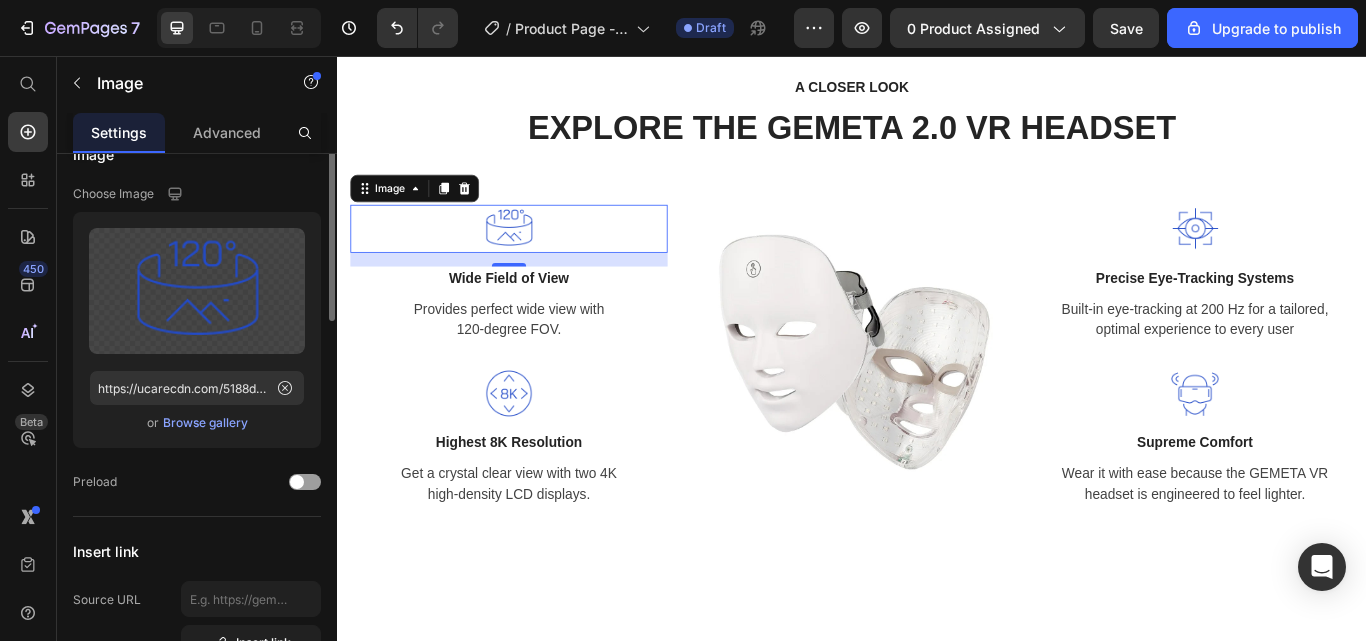 scroll, scrollTop: 0, scrollLeft: 0, axis: both 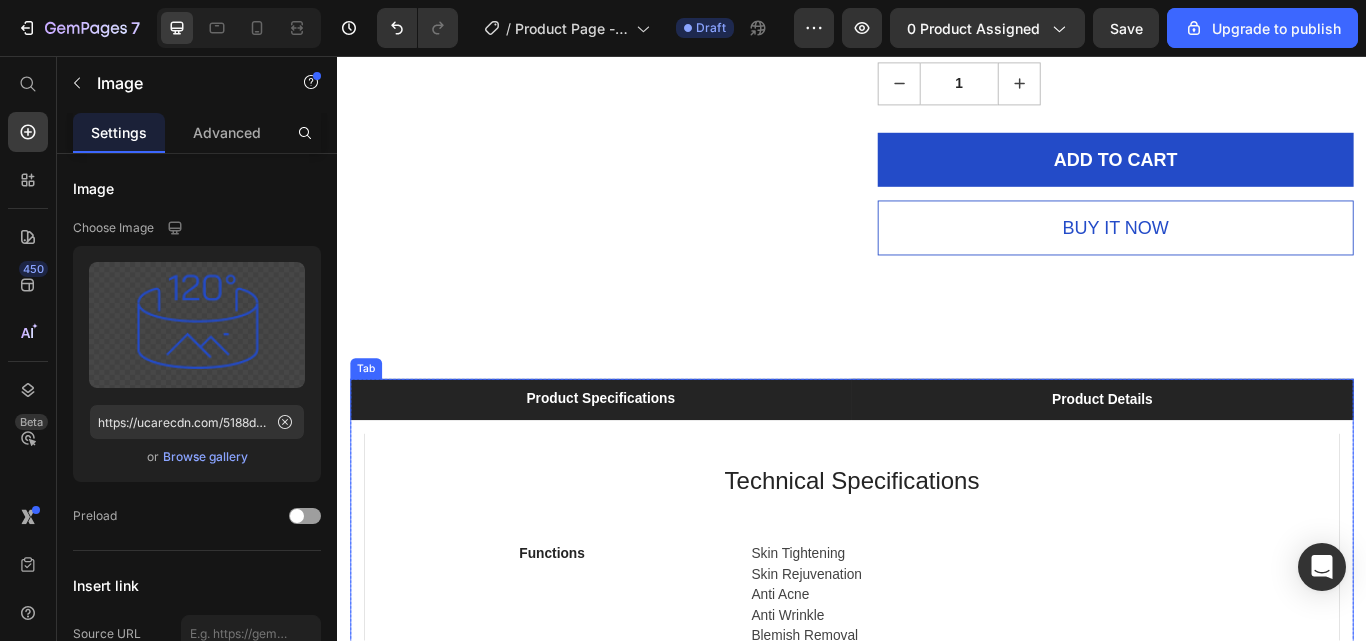 click on "Product Details" at bounding box center [1229, 457] 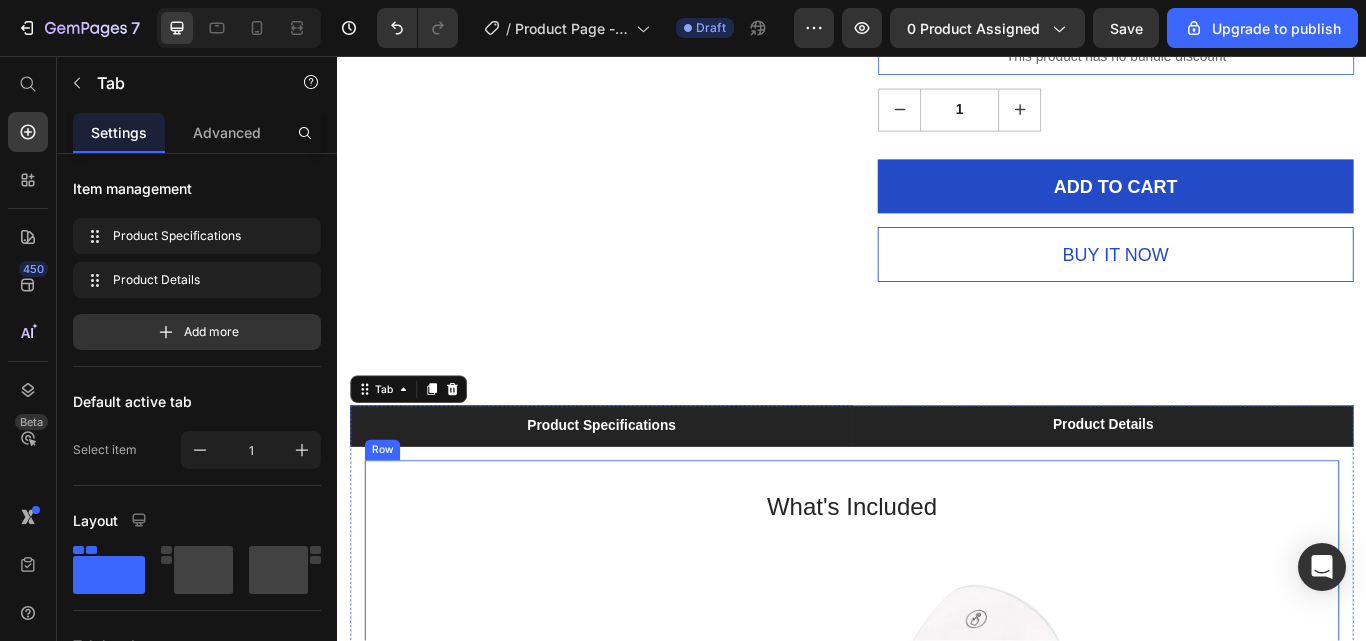 scroll, scrollTop: 1678, scrollLeft: 0, axis: vertical 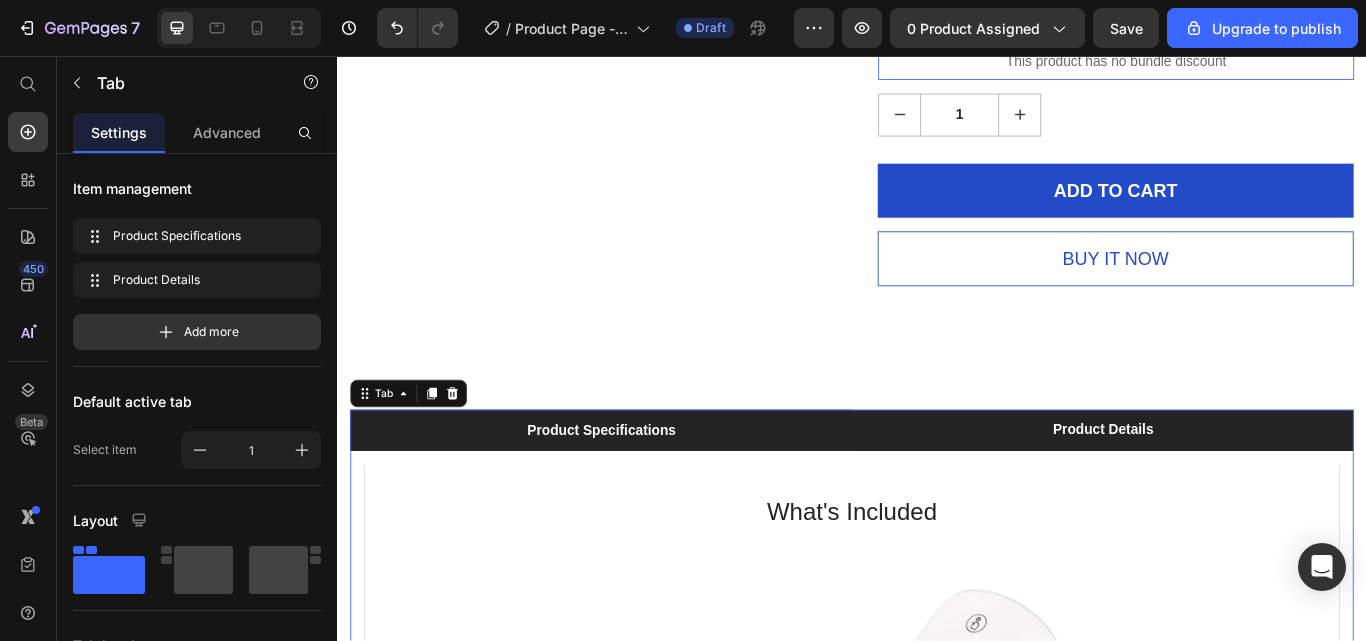 click on "Product Specifications" at bounding box center [645, 493] 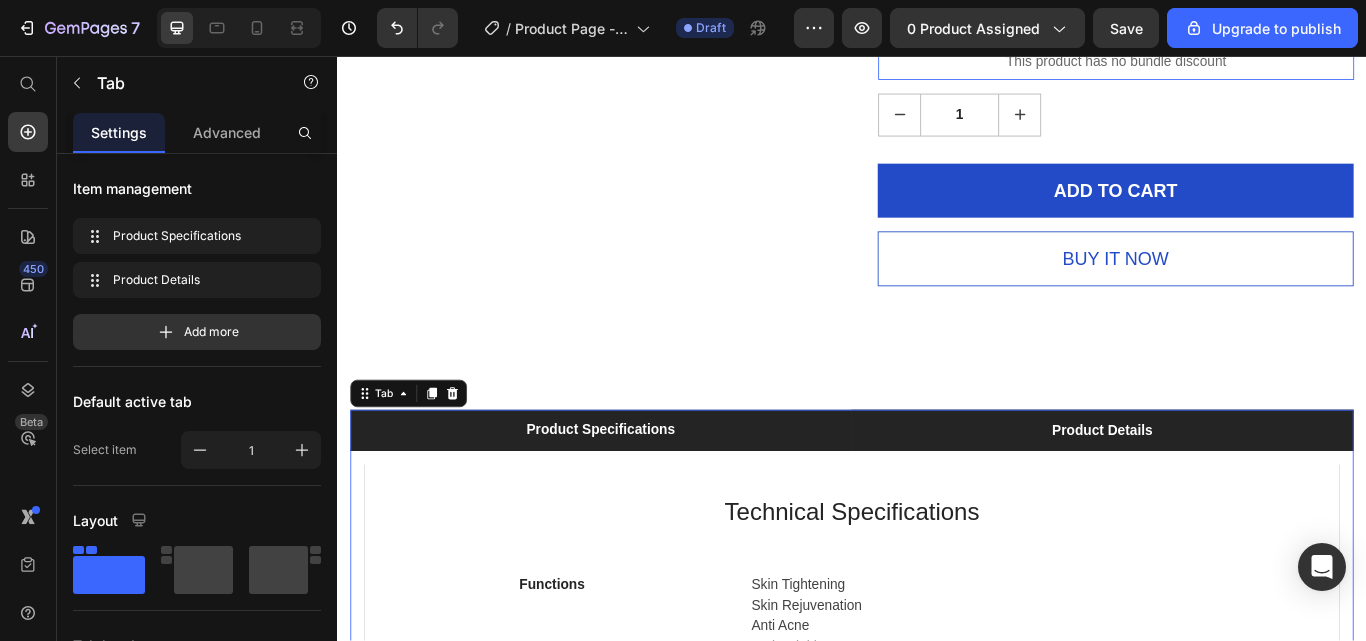 click on "Product Details" at bounding box center [1229, 493] 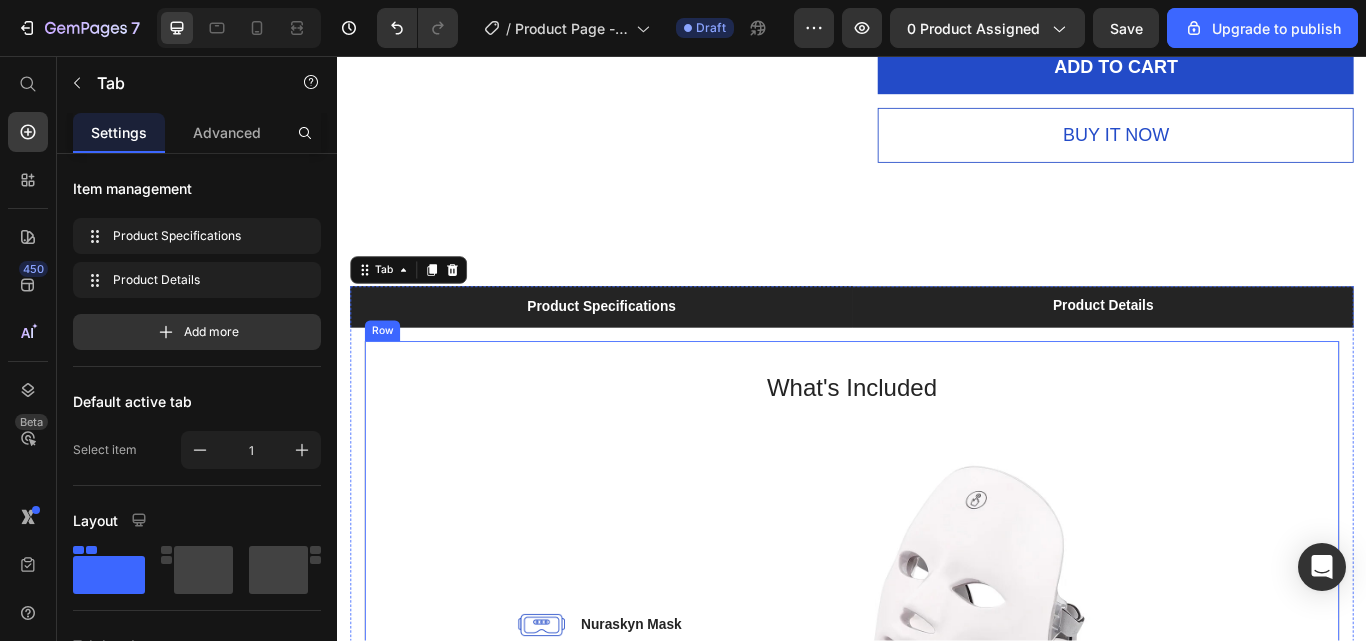 click on "Product Specifications" at bounding box center (644, 349) 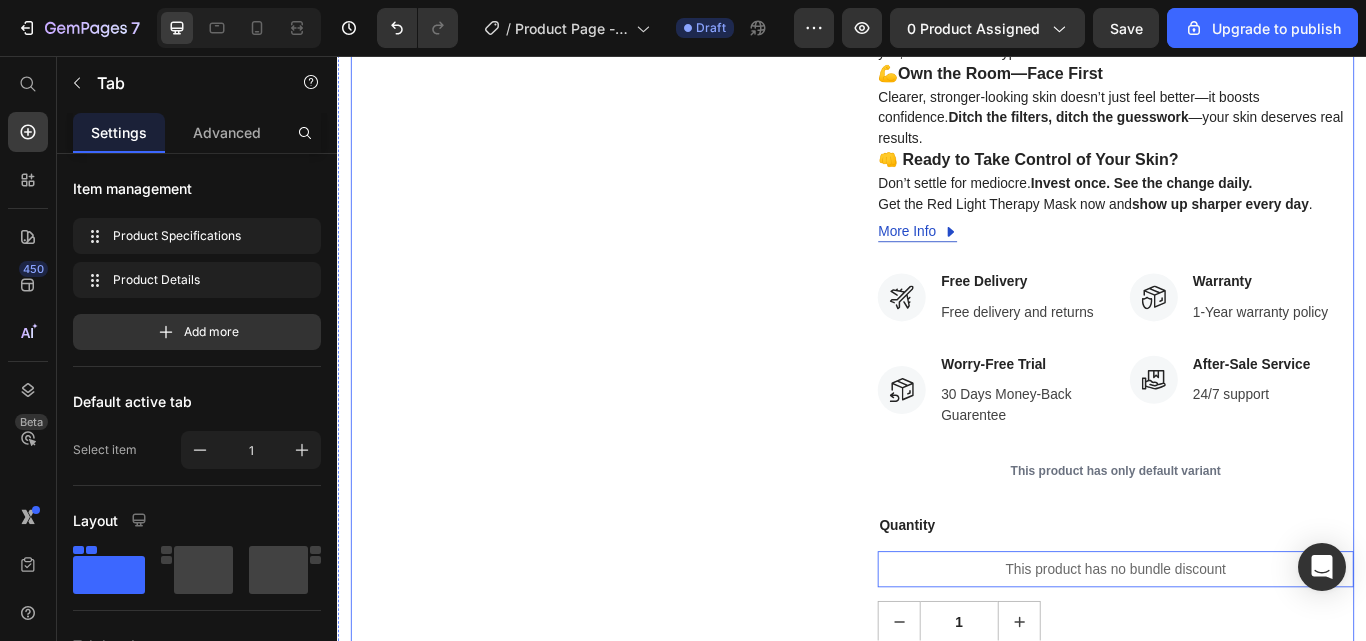 scroll, scrollTop: 1087, scrollLeft: 0, axis: vertical 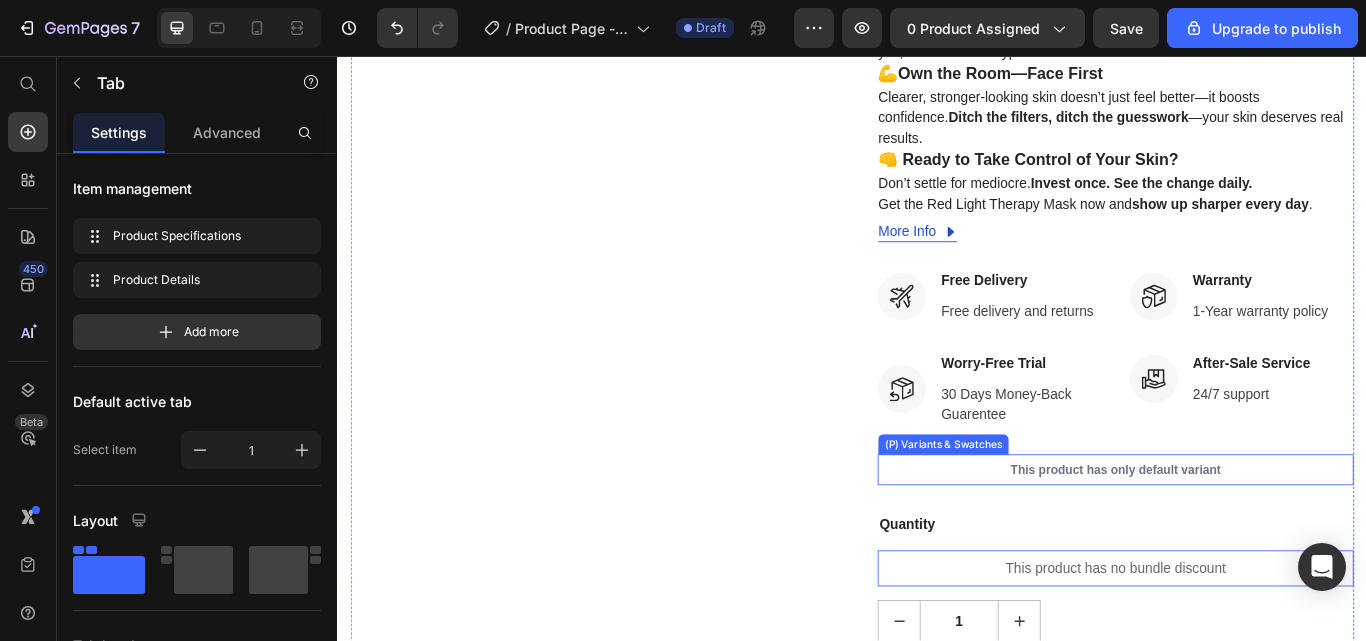 click on "(P) Variants & Swatches" at bounding box center [1043, 509] 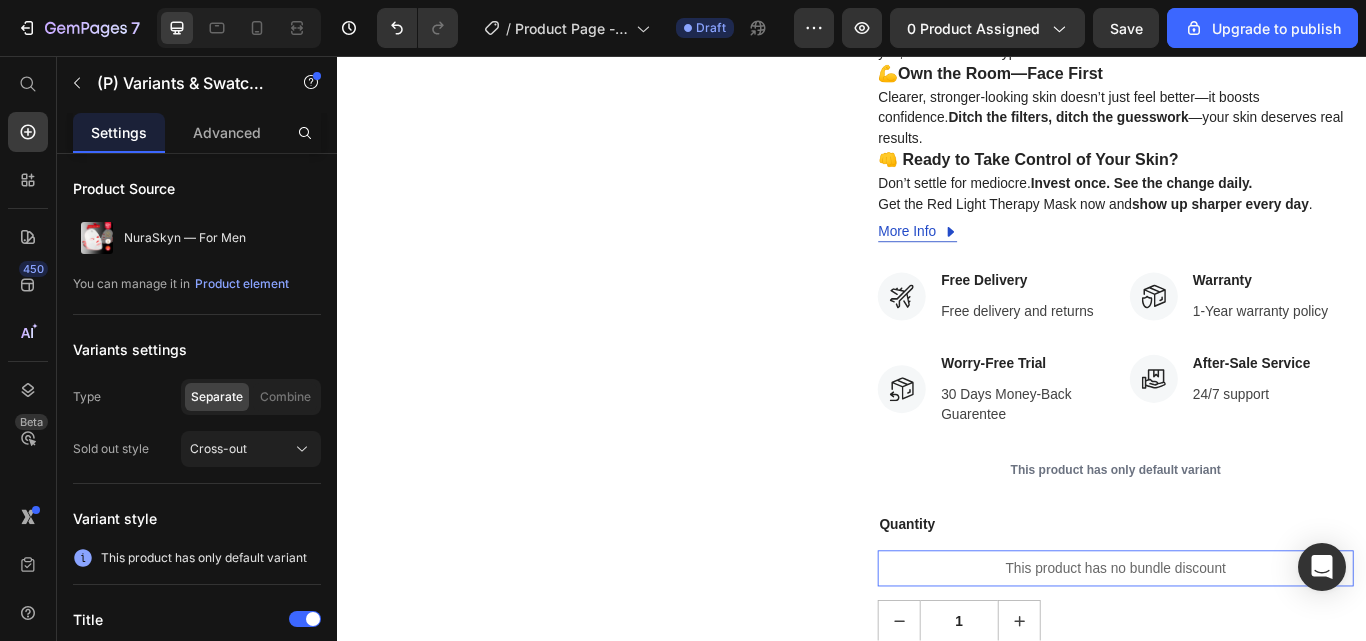 click on "This product has only default variant" at bounding box center (1244, 539) 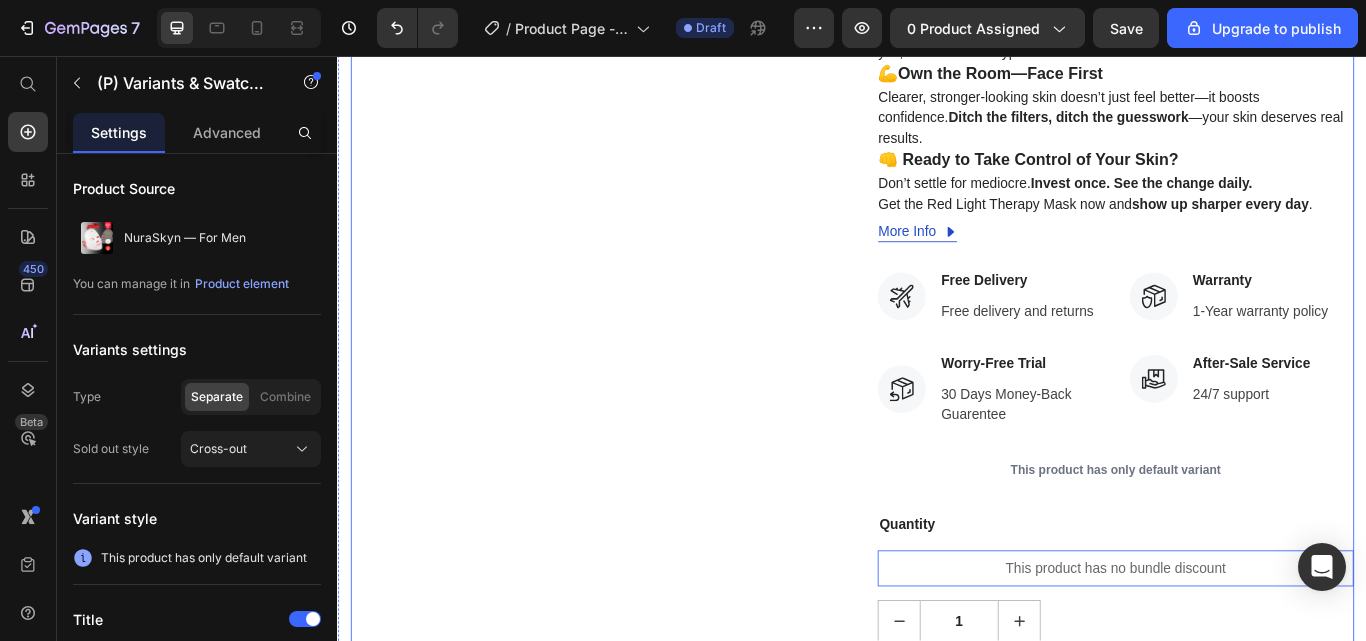click on "Product Images" at bounding box center [629, -1] 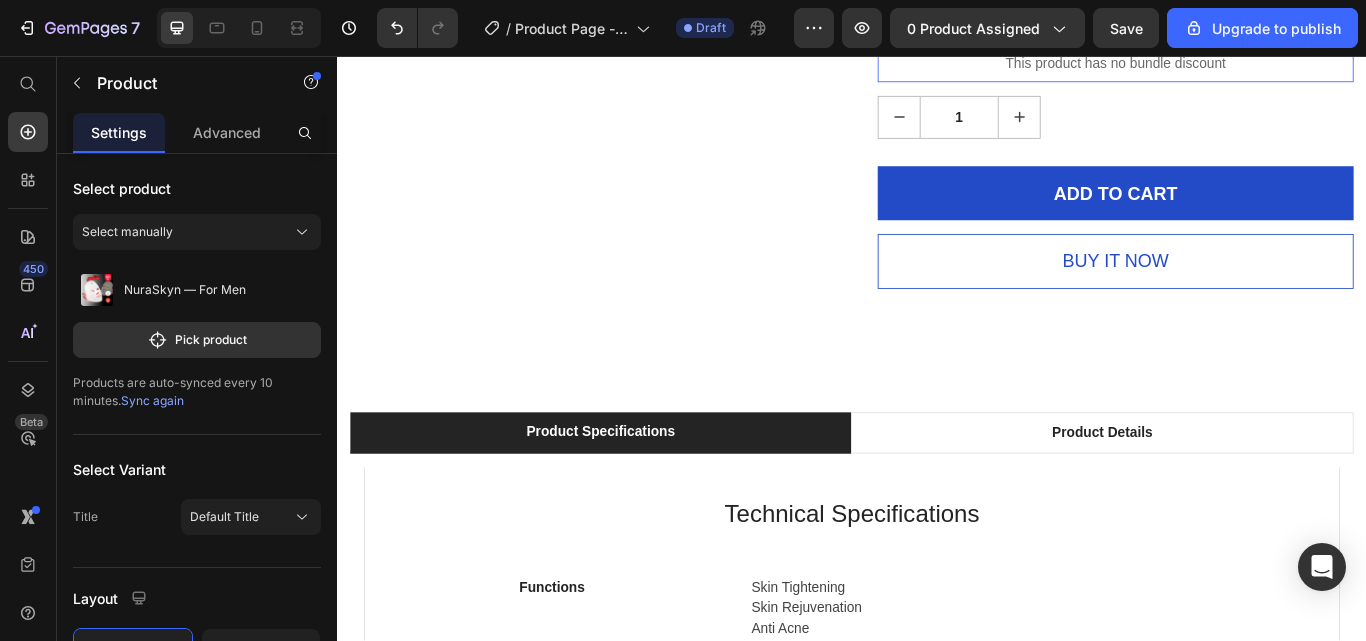 scroll, scrollTop: 1673, scrollLeft: 0, axis: vertical 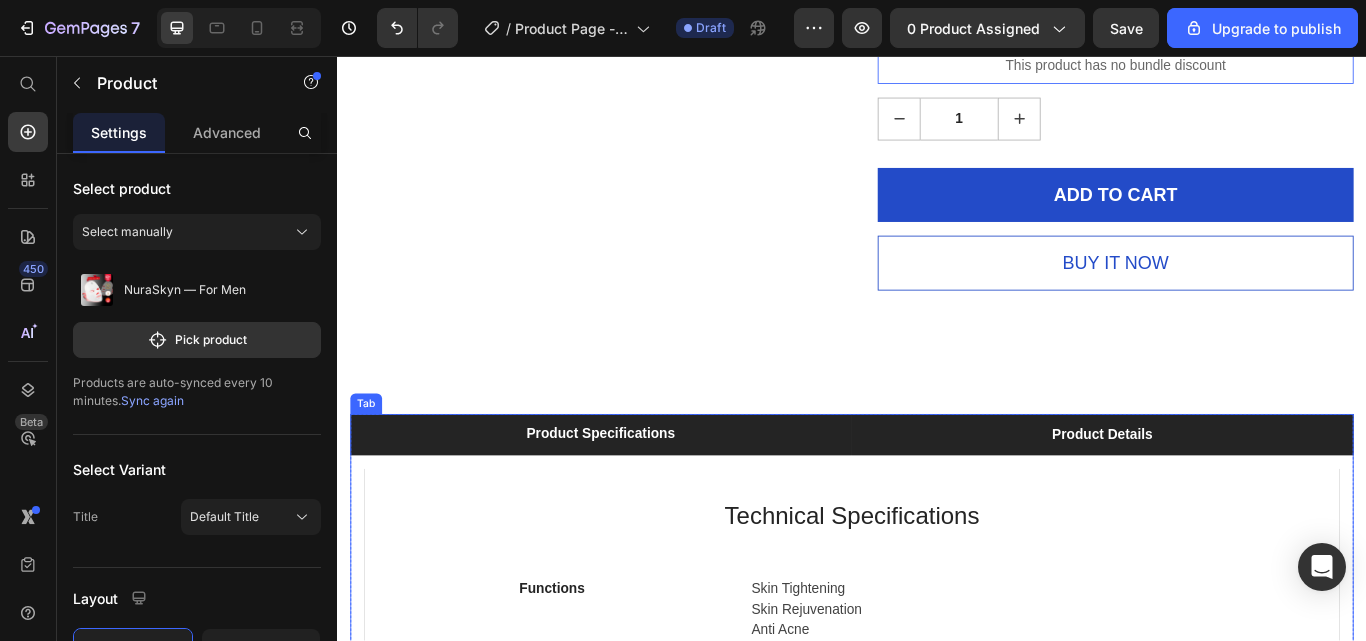 click on "Product Details" at bounding box center [1229, 498] 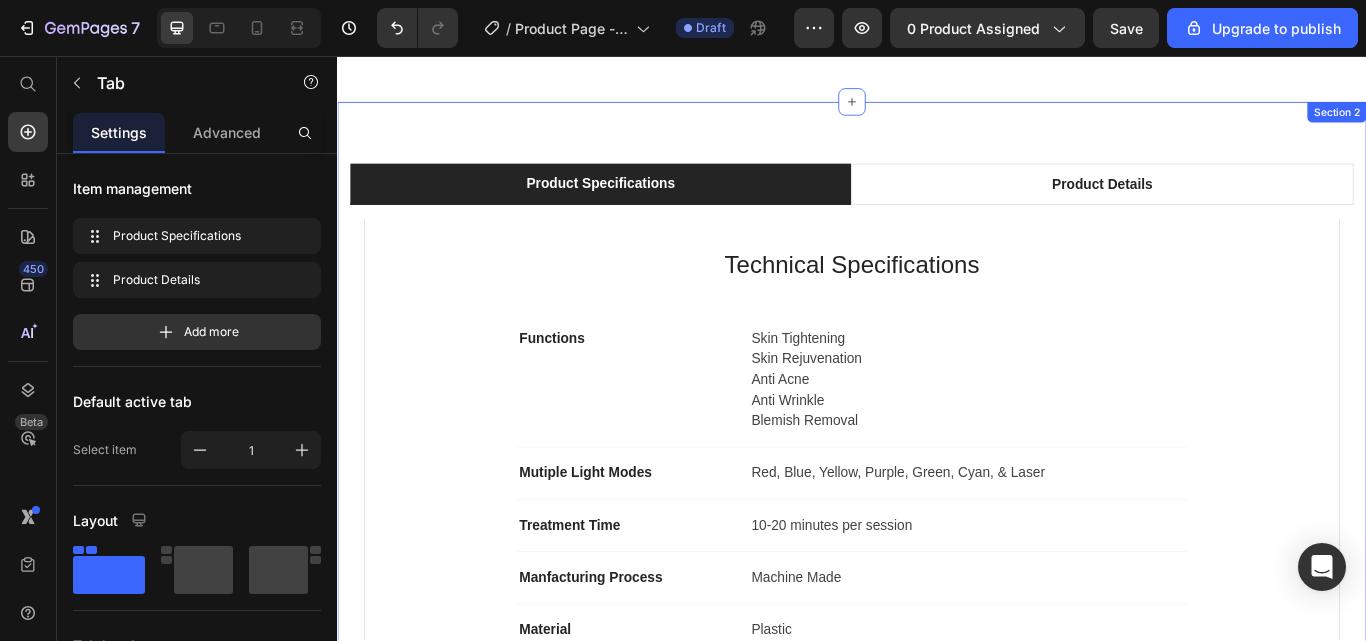 scroll, scrollTop: 1847, scrollLeft: 0, axis: vertical 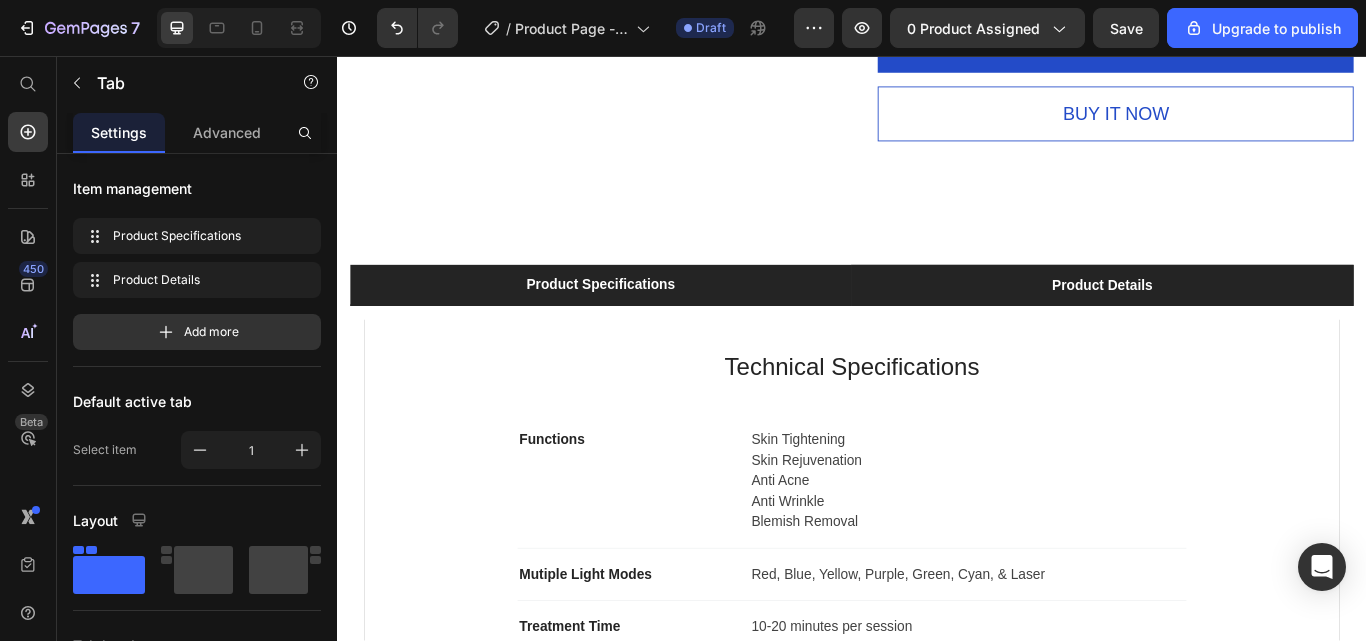 click on "Product Details" at bounding box center [1229, 324] 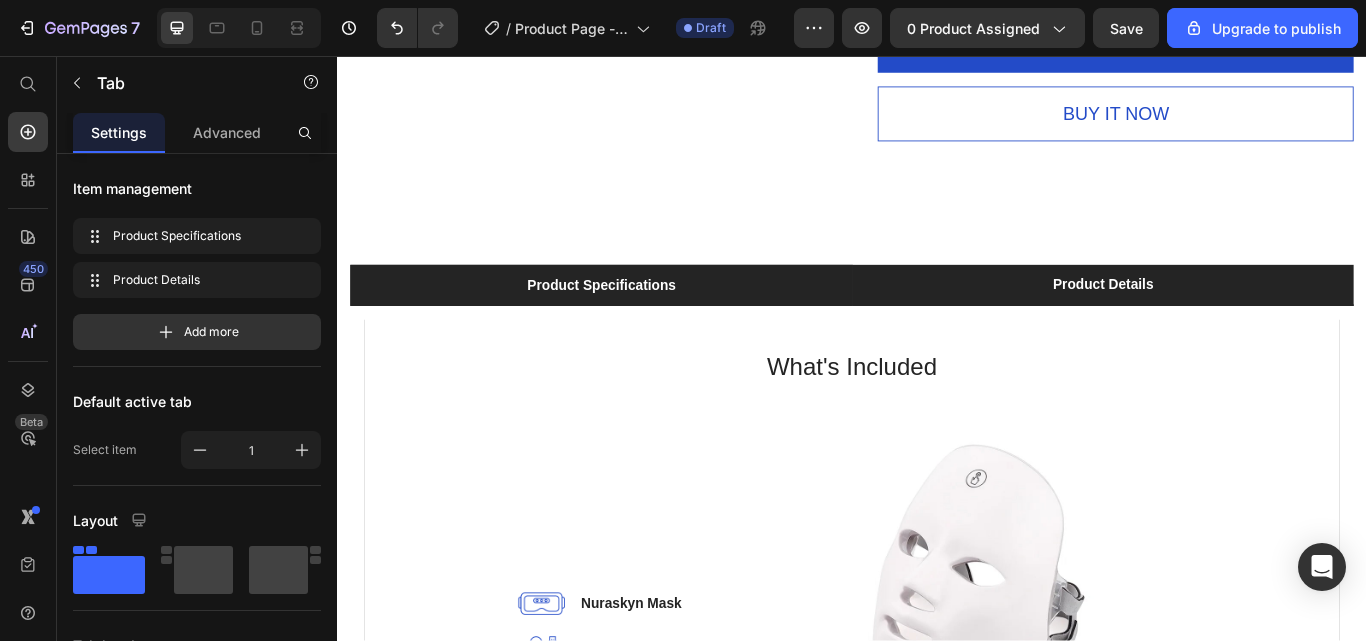 click on "Product Specifications" at bounding box center [645, 324] 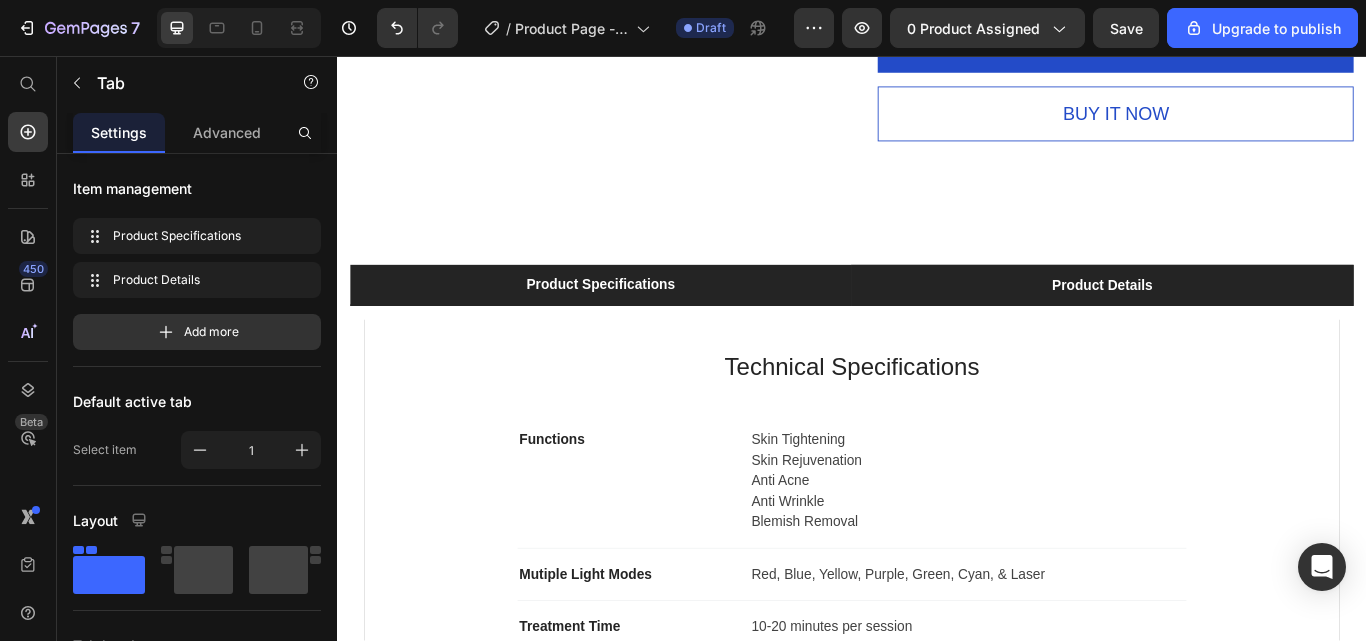 click on "Product Details" at bounding box center [1229, 324] 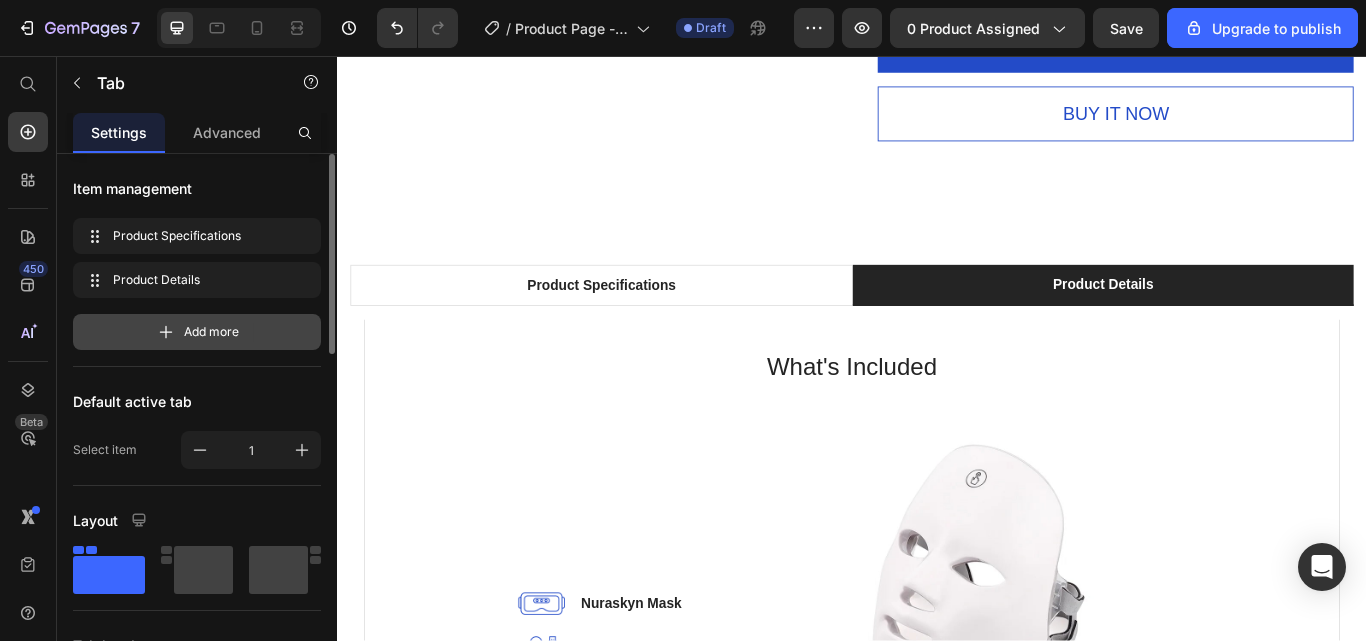 click on "Add more" at bounding box center (197, 332) 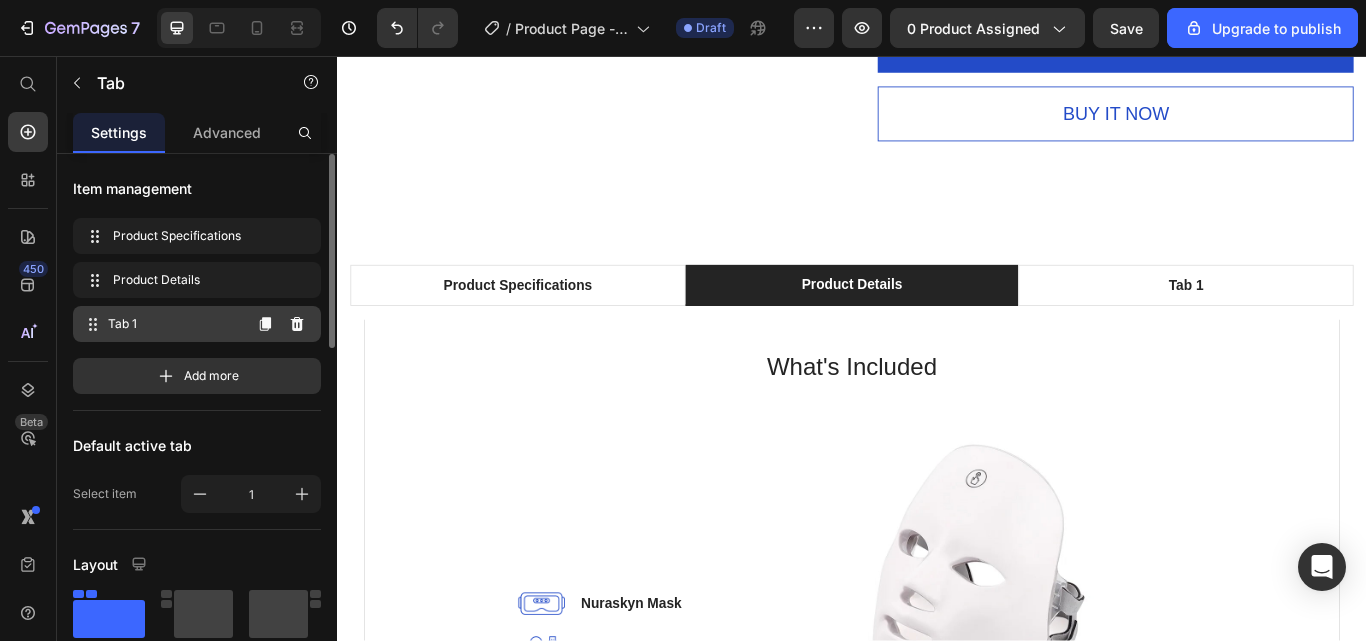 click on "Tab 1" at bounding box center (174, 324) 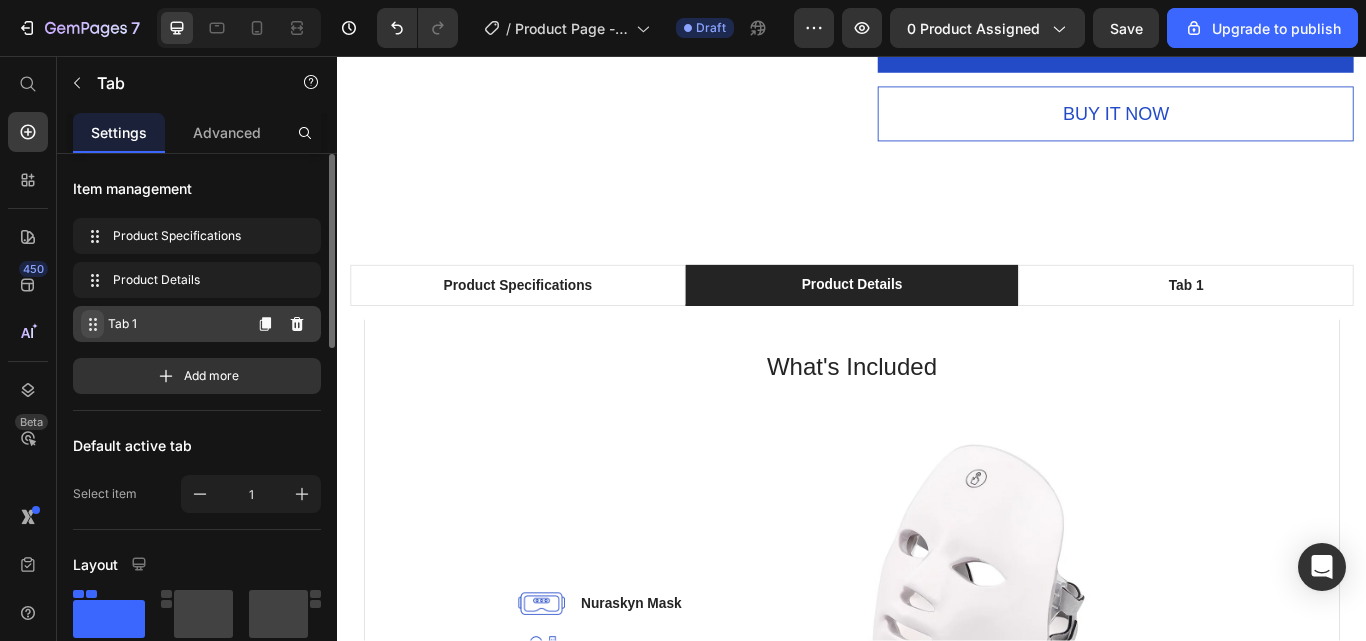 click 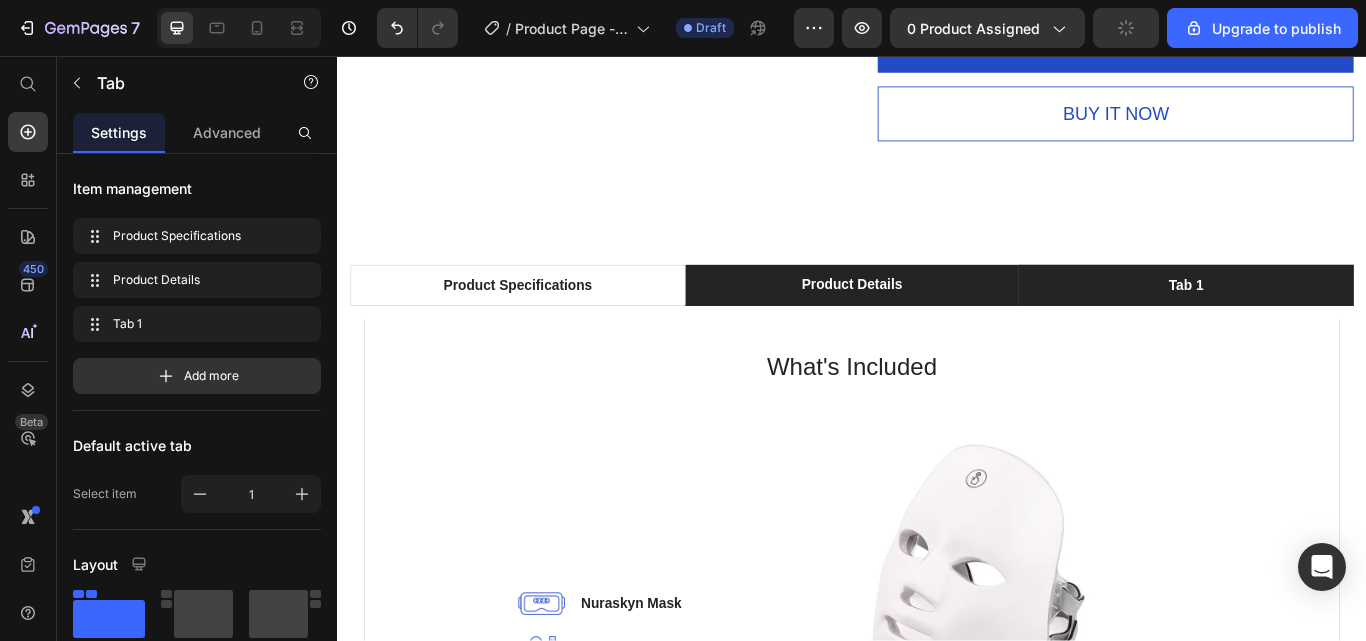 click on "Tab 1" at bounding box center [1326, 324] 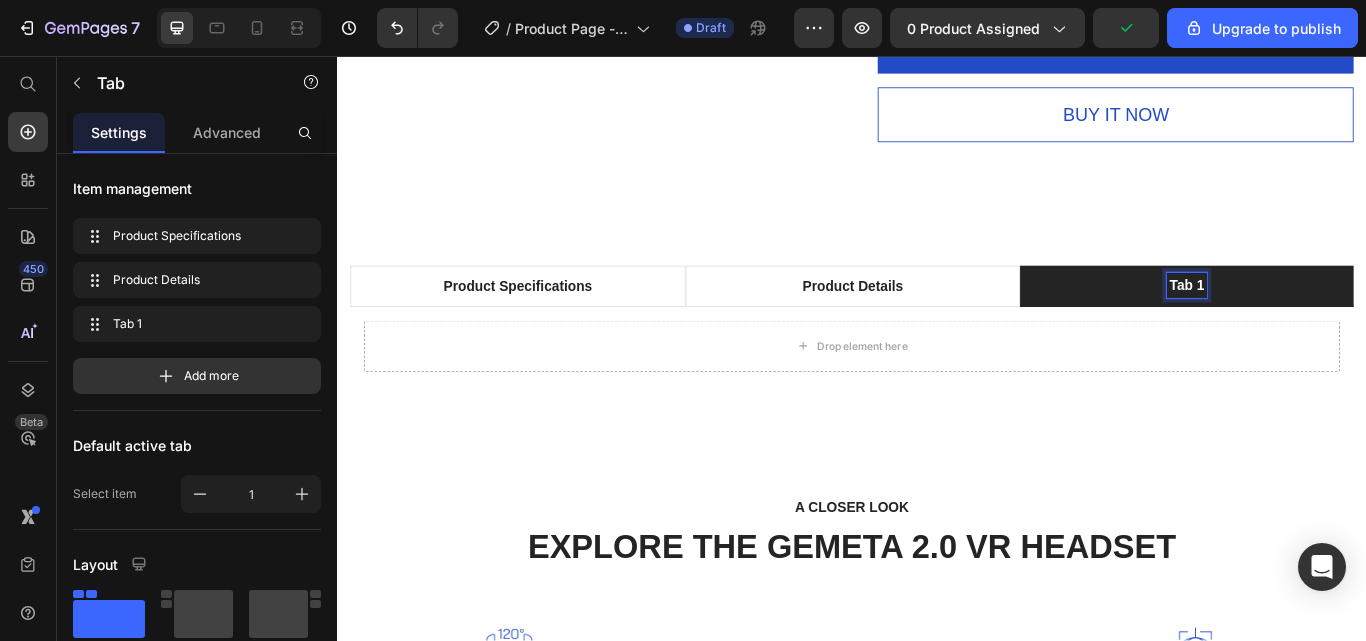 click on "Tab 1" at bounding box center [1327, 324] 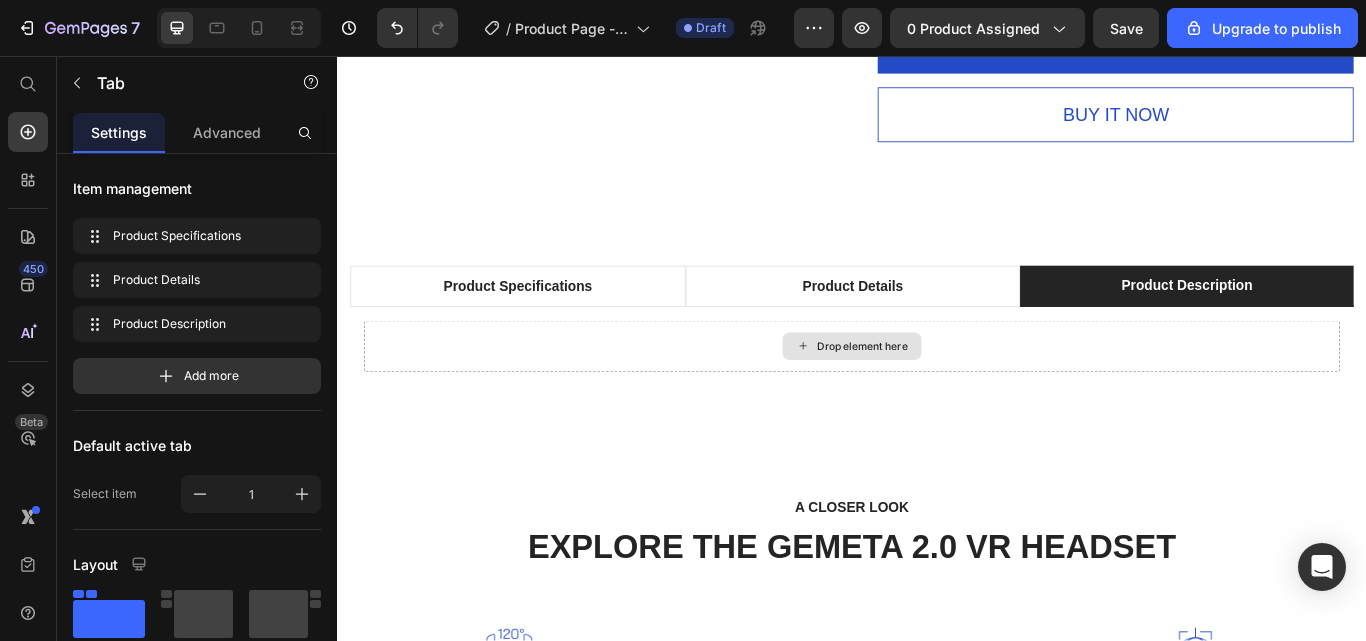 click on "Drop element here" at bounding box center (937, 395) 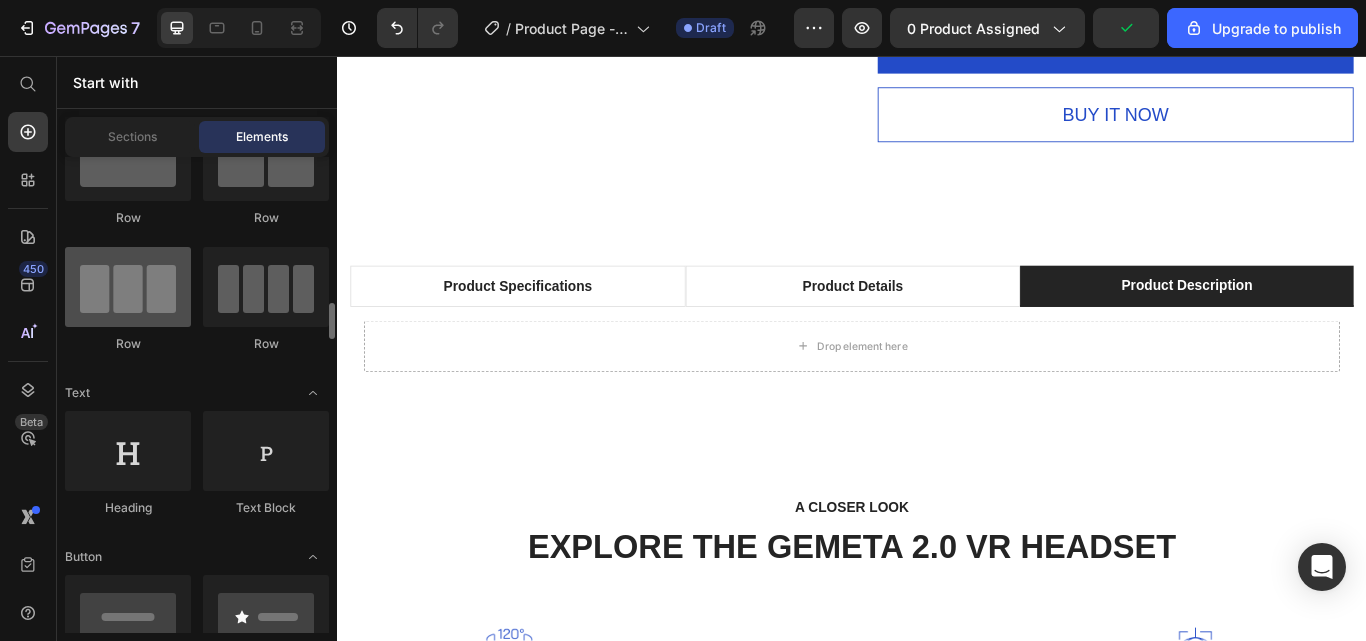 scroll, scrollTop: 214, scrollLeft: 0, axis: vertical 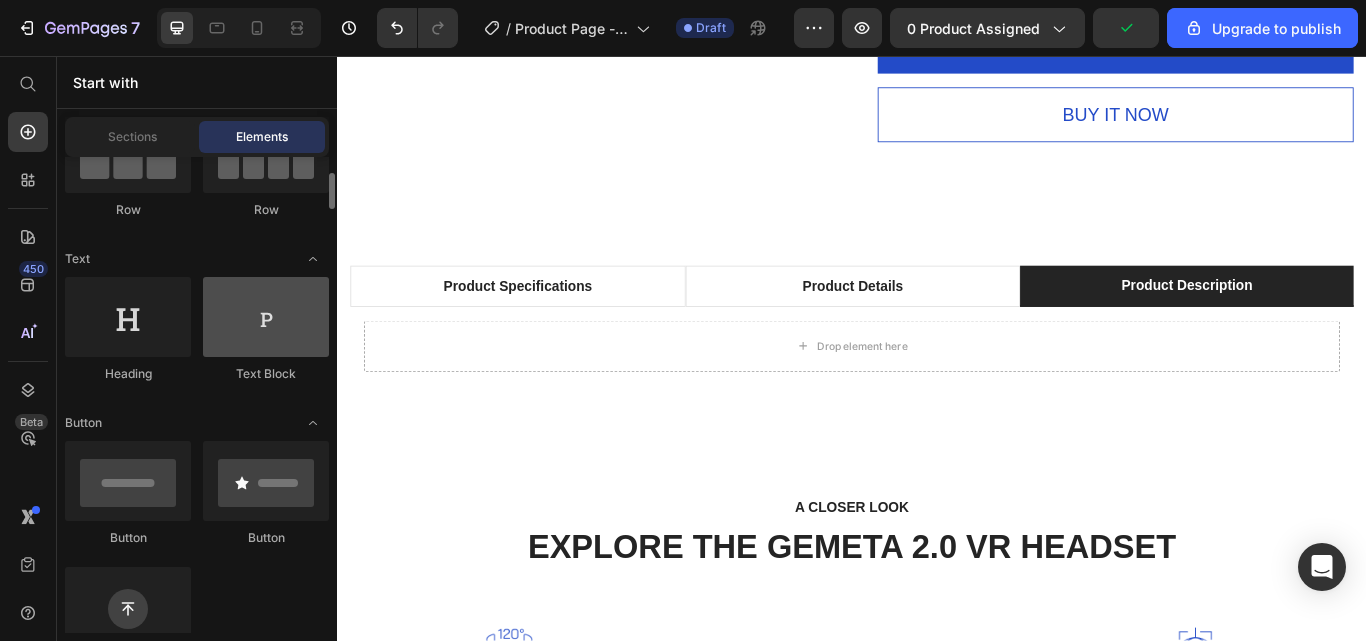click at bounding box center [266, 317] 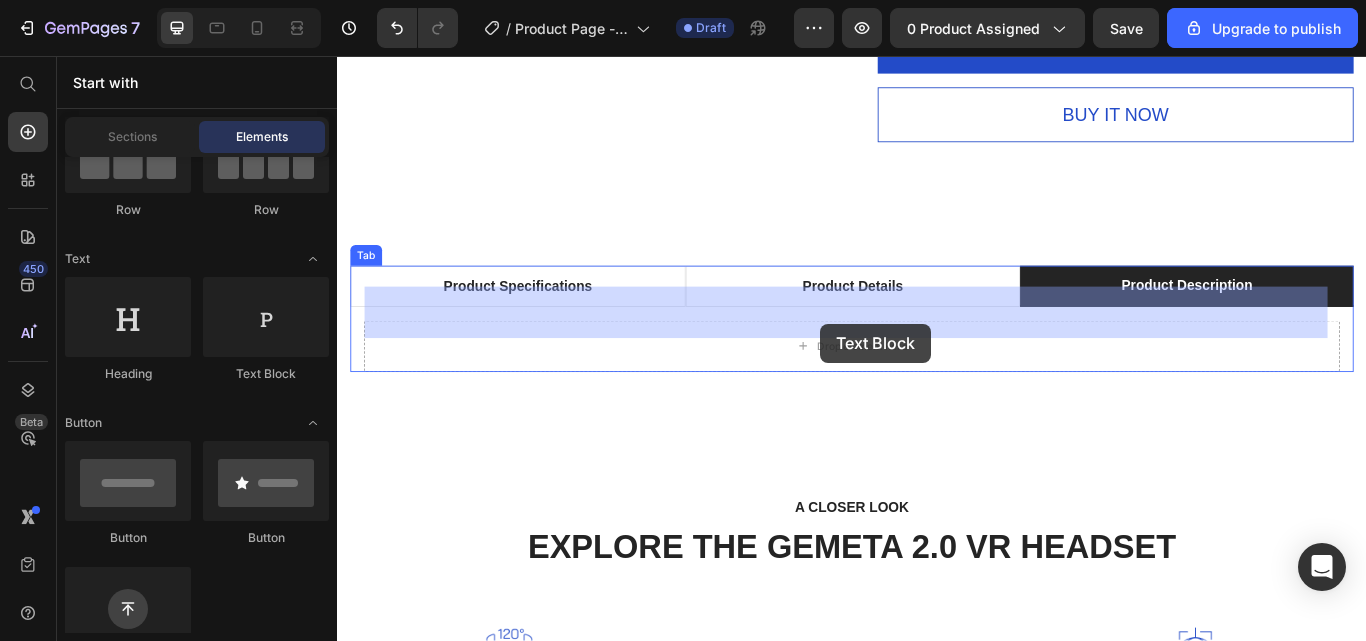 drag, startPoint x: 610, startPoint y: 369, endPoint x: 859, endPoint y: 520, distance: 291.20782 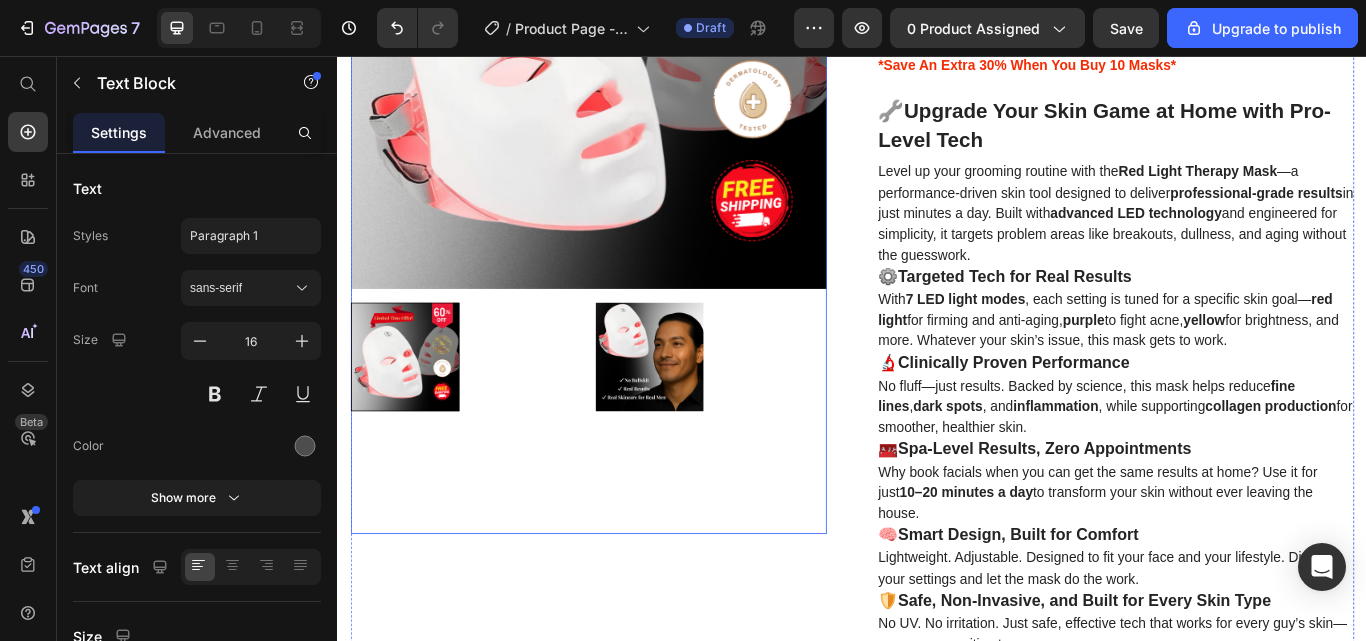 scroll, scrollTop: 406, scrollLeft: 0, axis: vertical 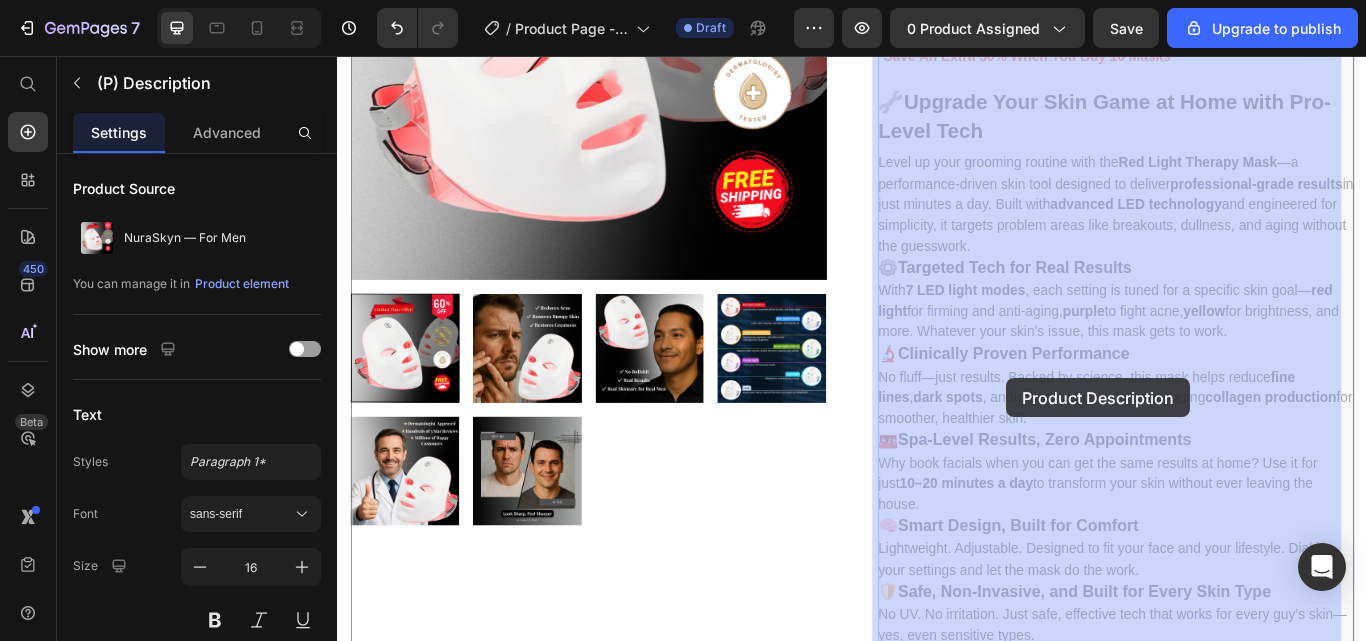 drag, startPoint x: 994, startPoint y: 298, endPoint x: 1098, endPoint y: 376, distance: 130 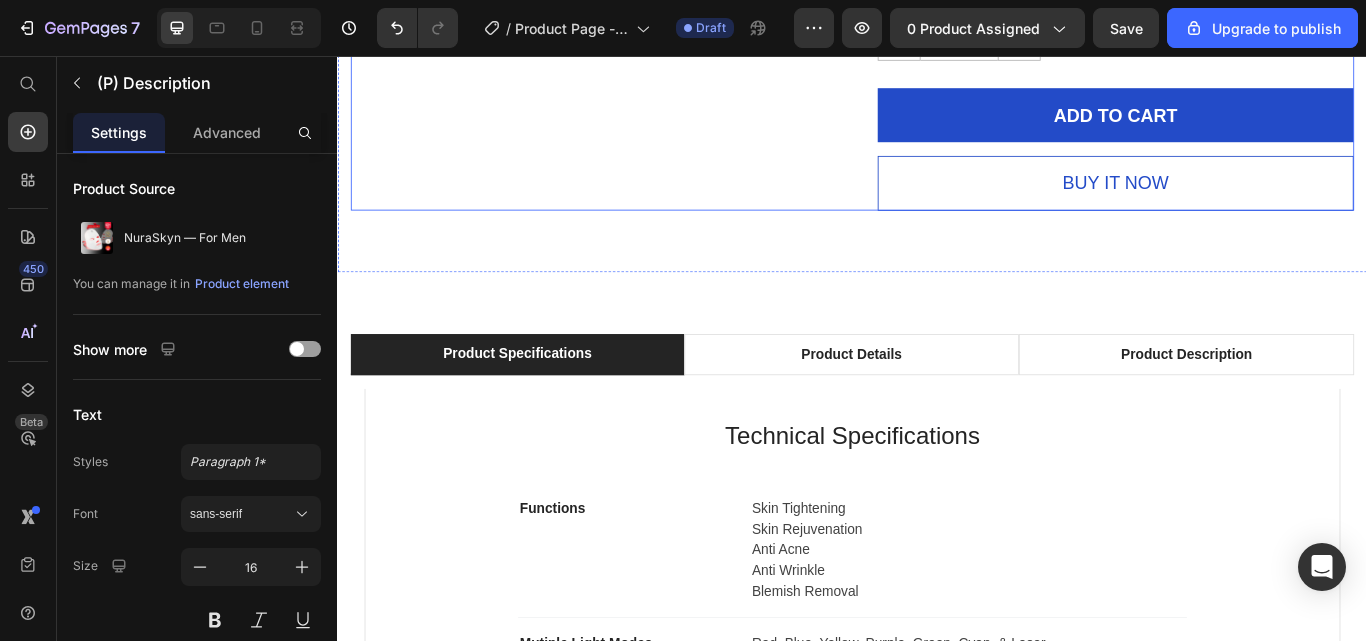 scroll, scrollTop: 1796, scrollLeft: 0, axis: vertical 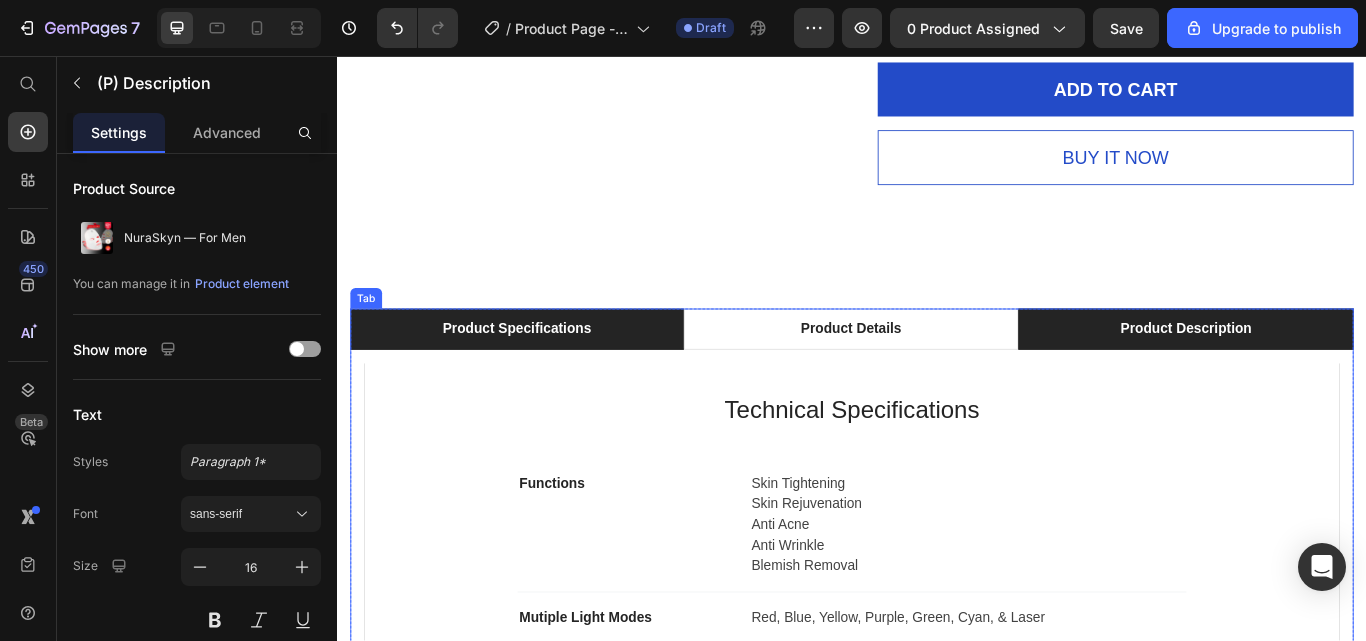 click on "Product Description" at bounding box center [1326, 375] 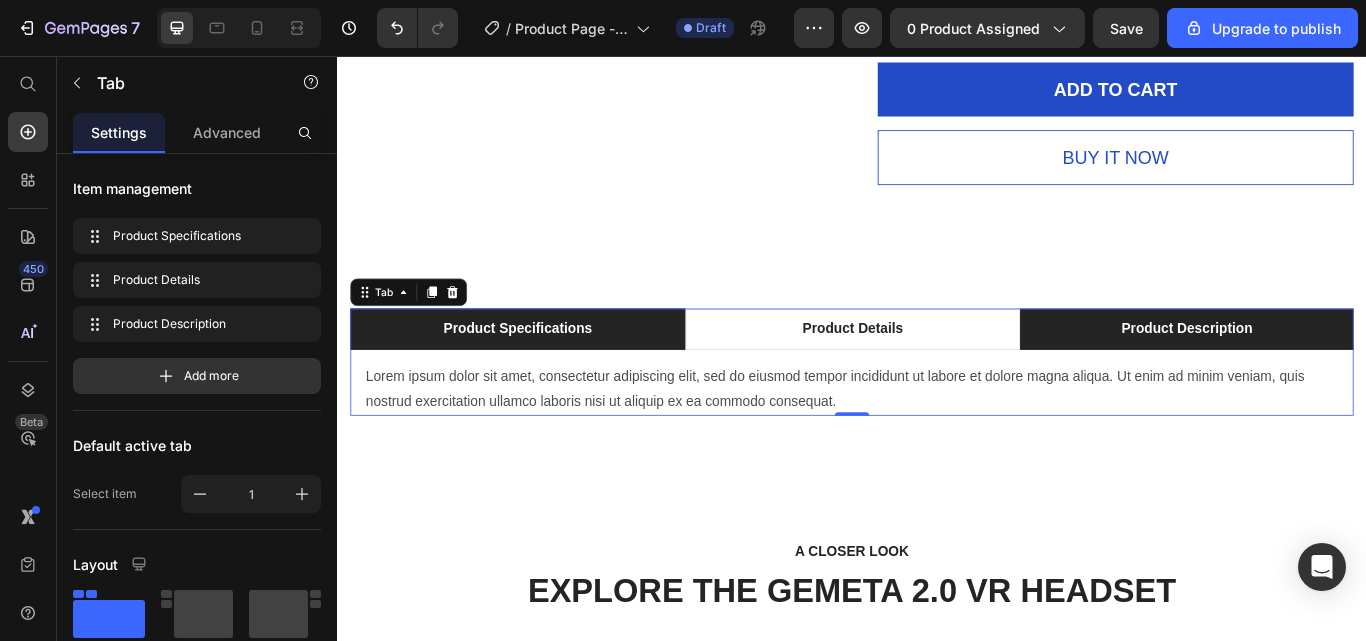 click on "Product Specifications" at bounding box center (547, 375) 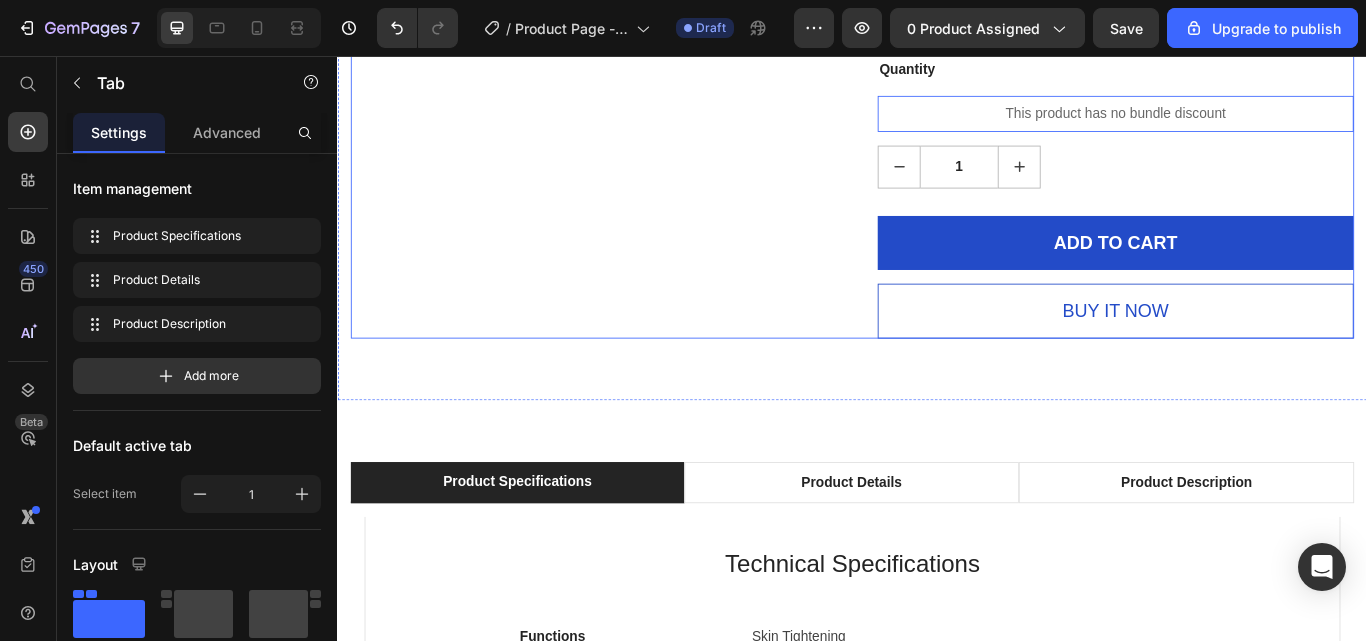 scroll, scrollTop: 1706, scrollLeft: 0, axis: vertical 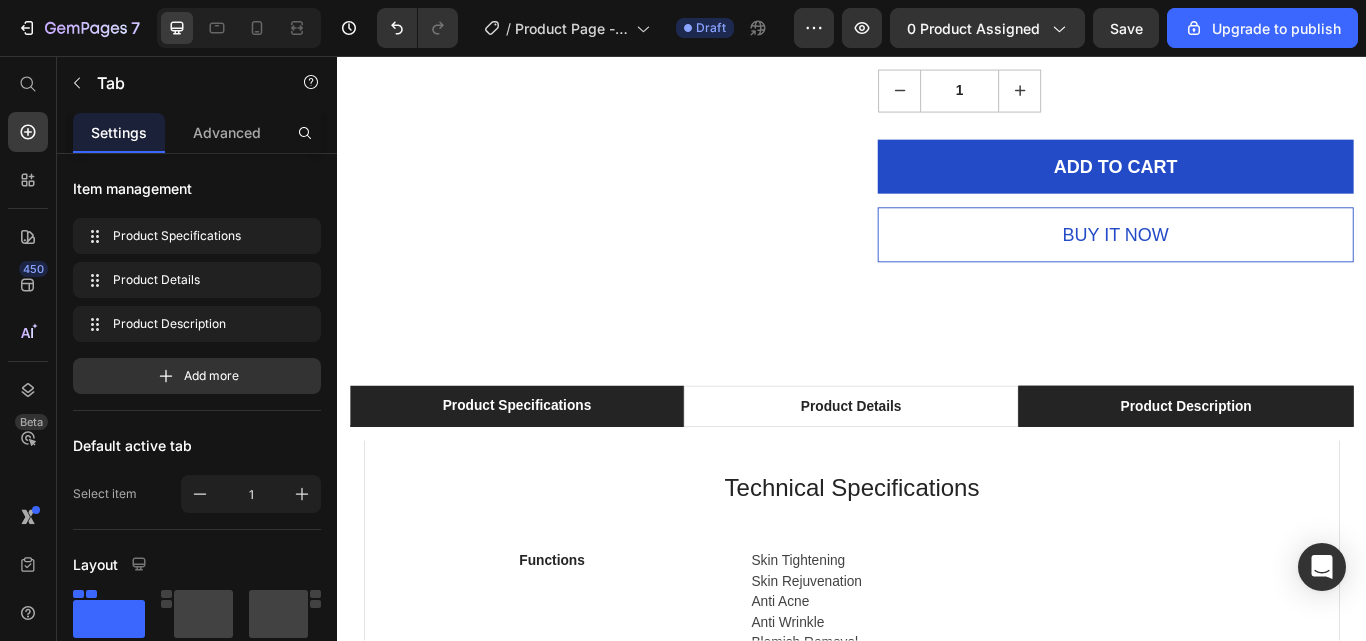 click on "Product Description" at bounding box center [1326, 465] 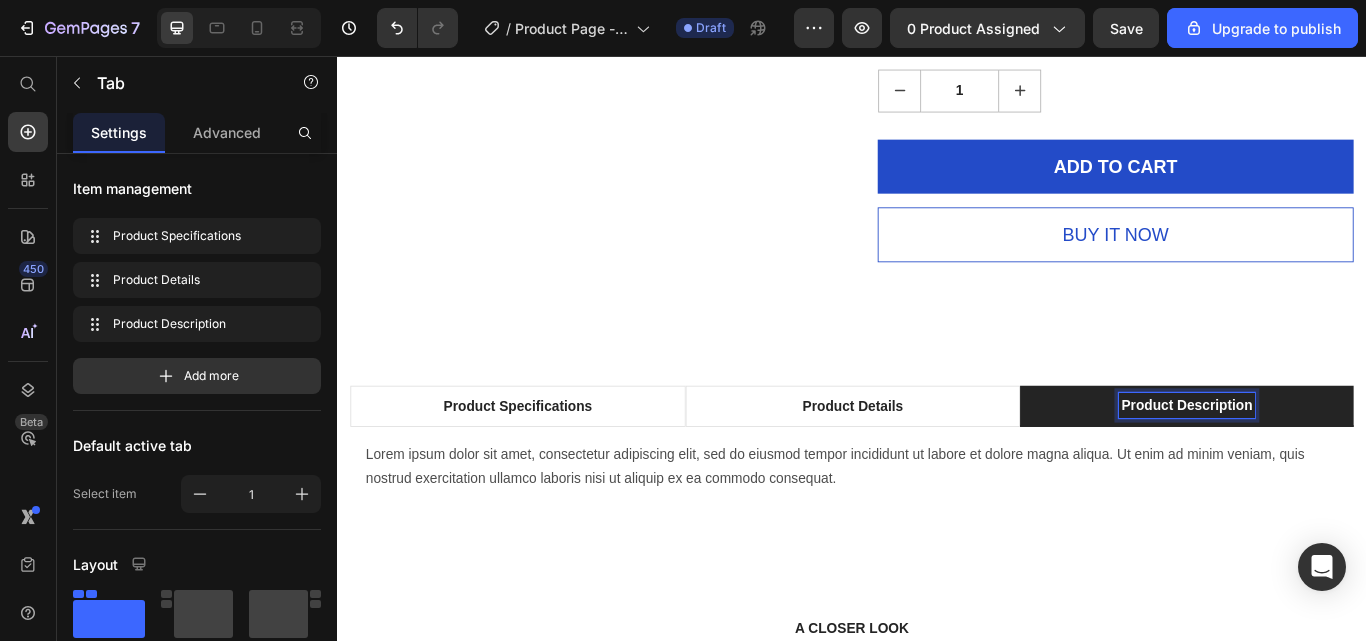 scroll, scrollTop: 1705, scrollLeft: 0, axis: vertical 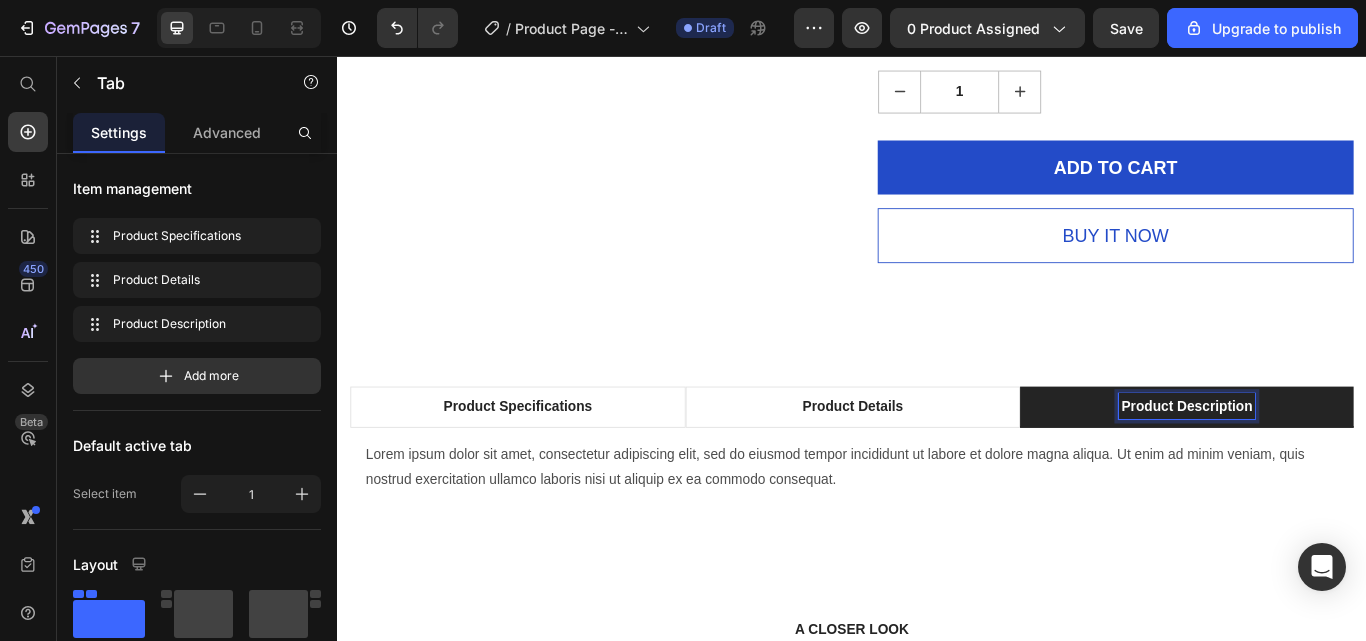 click on "Product Description" at bounding box center (1327, 465) 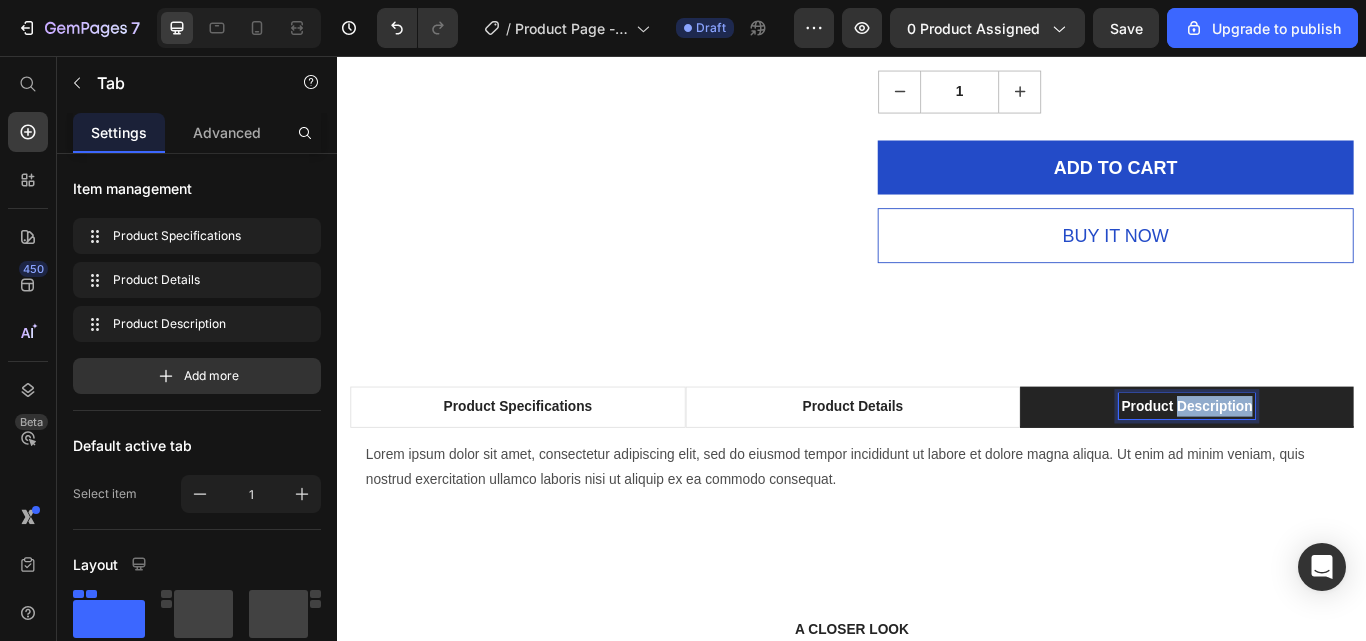 click on "Product Description" at bounding box center (1327, 465) 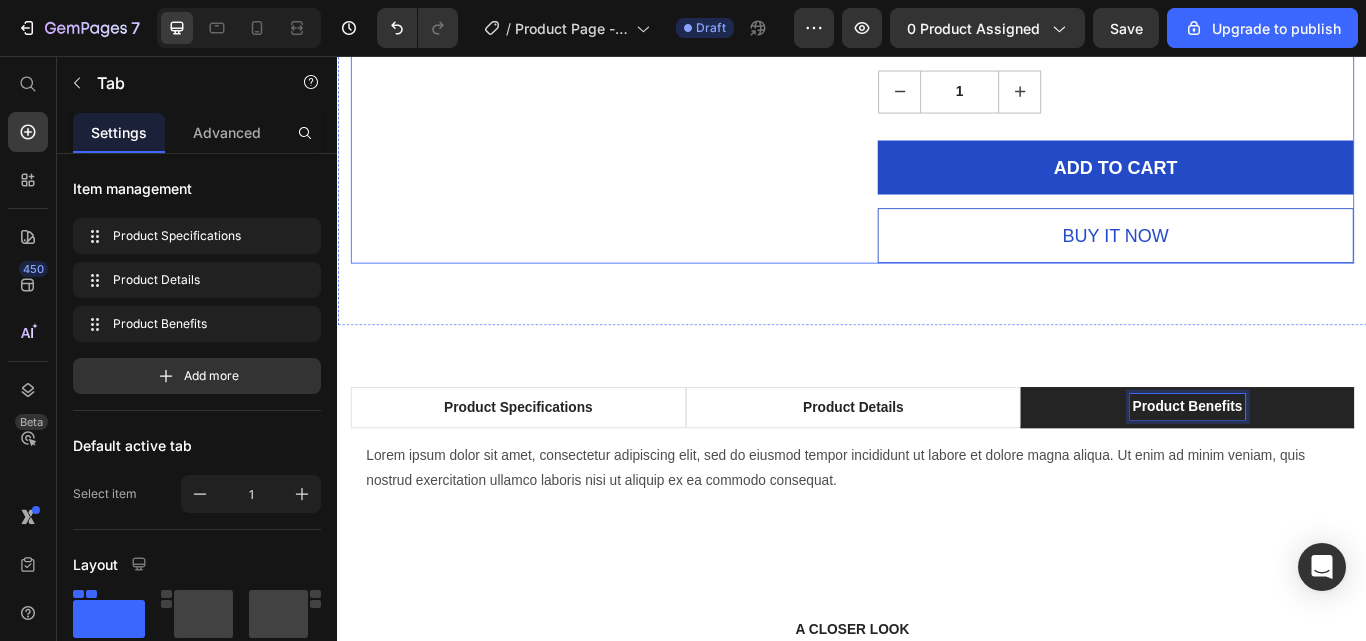 click on "Product Images" at bounding box center [629, -619] 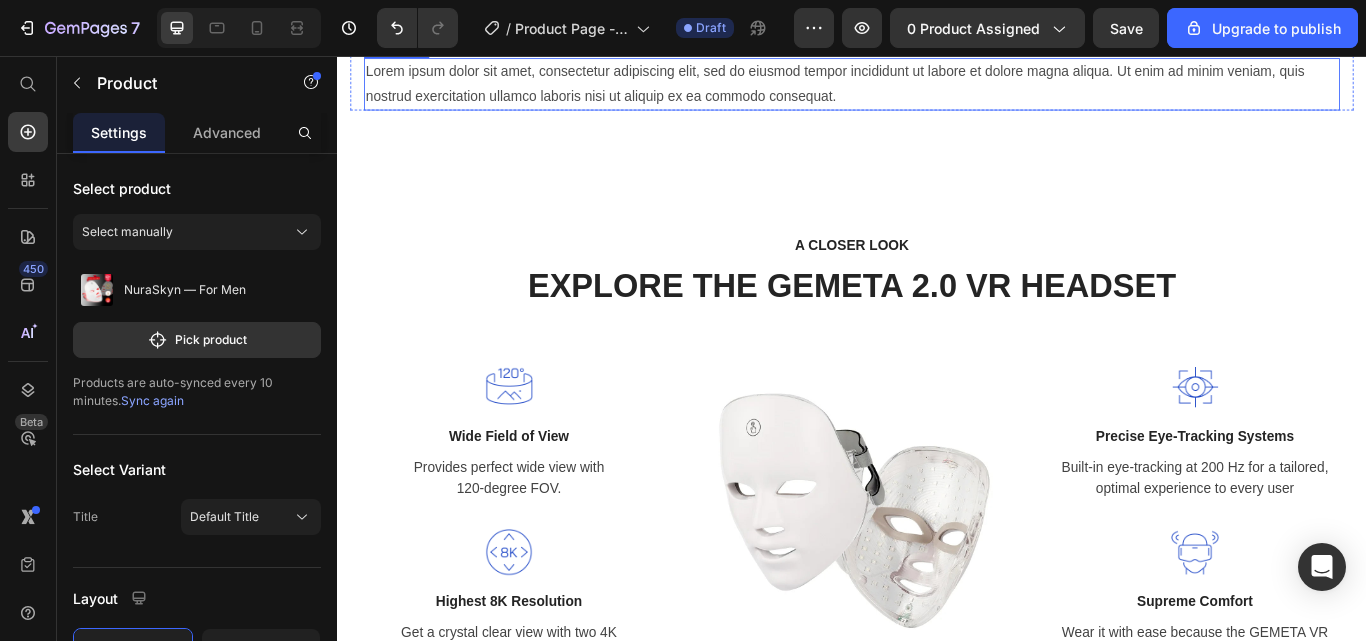 scroll, scrollTop: 2153, scrollLeft: 0, axis: vertical 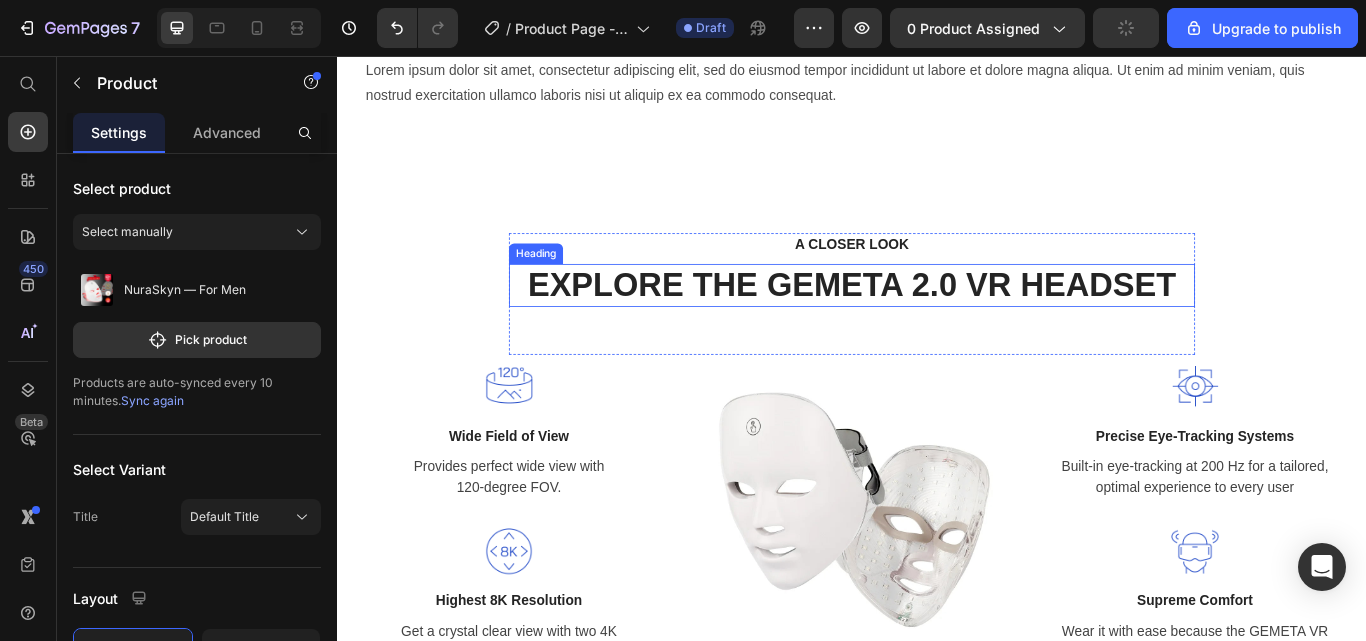 click on "EXPLORE THE GEMETA 2.0 VR HEADSET" at bounding box center (937, 324) 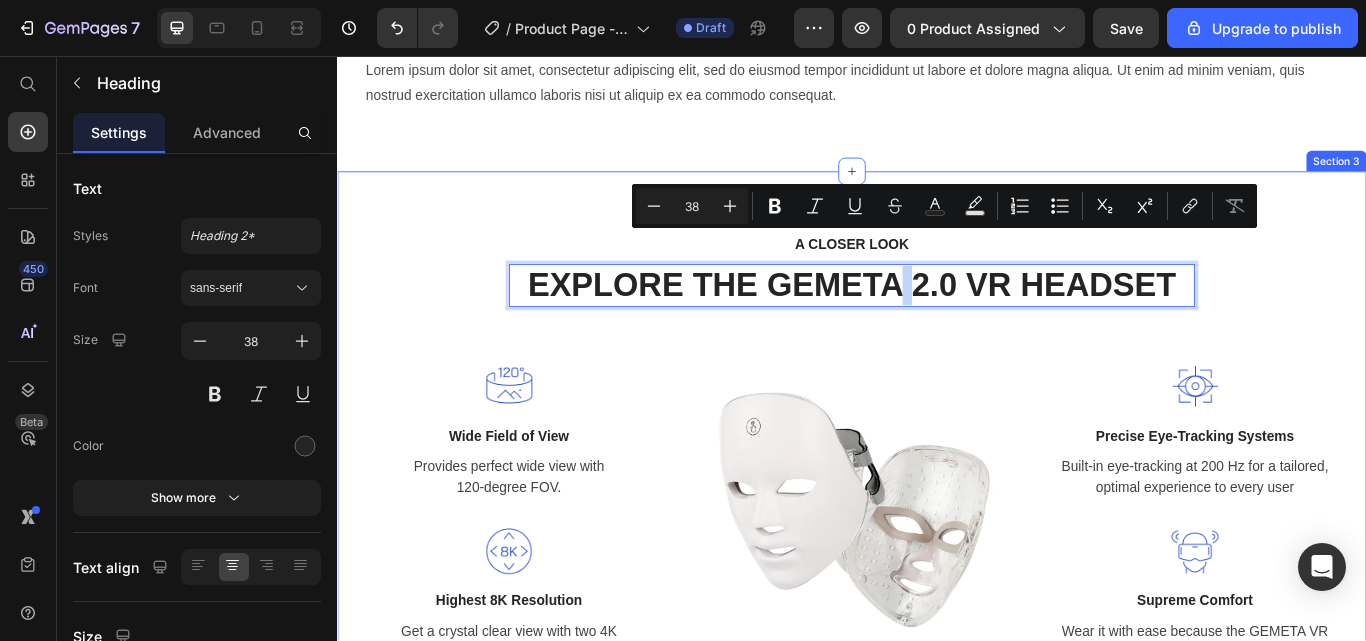 click on "A CLOSER LOOK Text block EXPLORE THE GEMETA 2.0 VR HEADSET Heading 56 Row Image Wide Field of View Text block Provides perfect wide view with 120-degree FOV. Text block Row Image Highest 8K Resolution Text block Get a crystal clear view with two 4K high-density LCD displays. Text block Row Image Image Precise Eye-Tracking Systems Text block Built-in eye-tracking at 200 Hz for a tailored, optimal experience to every user Text block Row Image Supreme Comfort Text block Wear it with ease because the GEMETA VR headset is engineered to feel lighter. Text block Row Row Section 3" at bounding box center (937, 519) 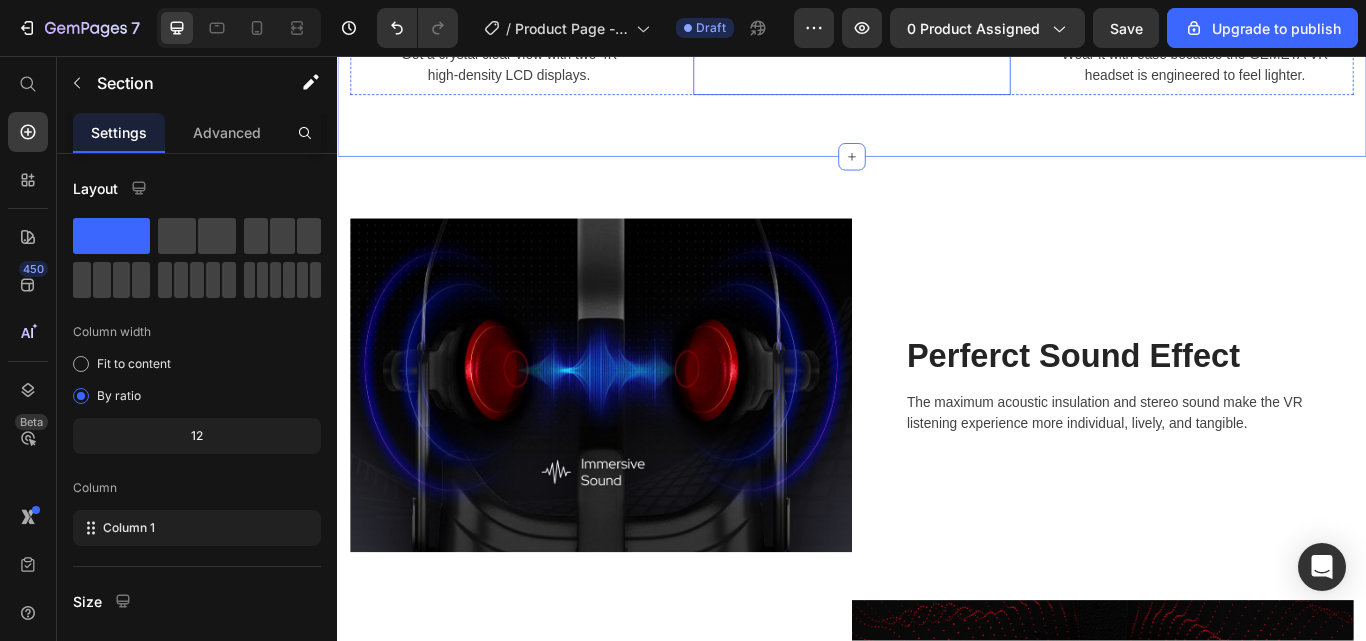 scroll, scrollTop: 2785, scrollLeft: 0, axis: vertical 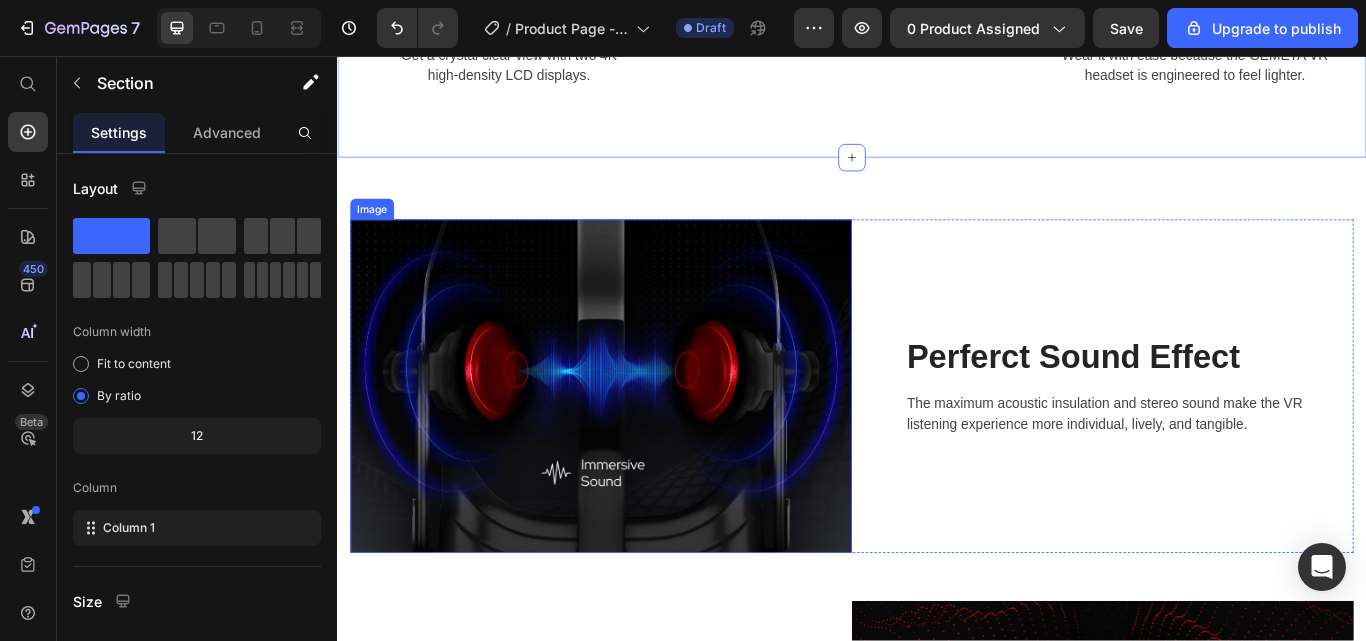 click at bounding box center (644, 441) 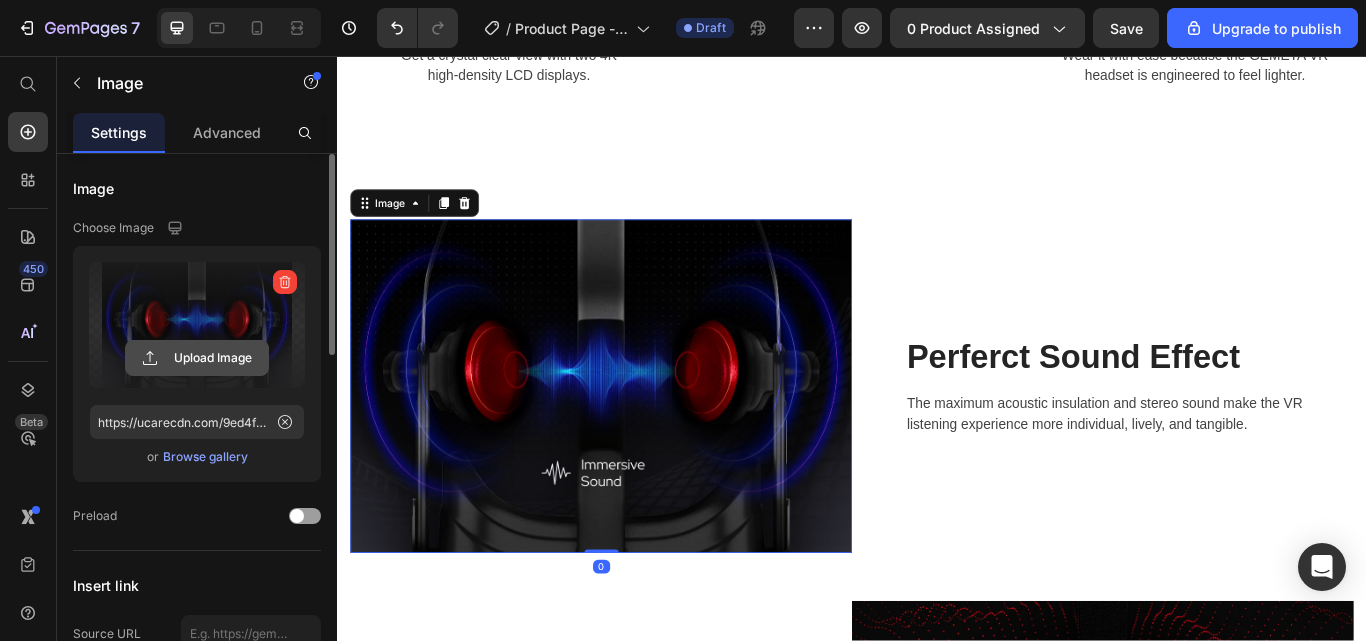 click 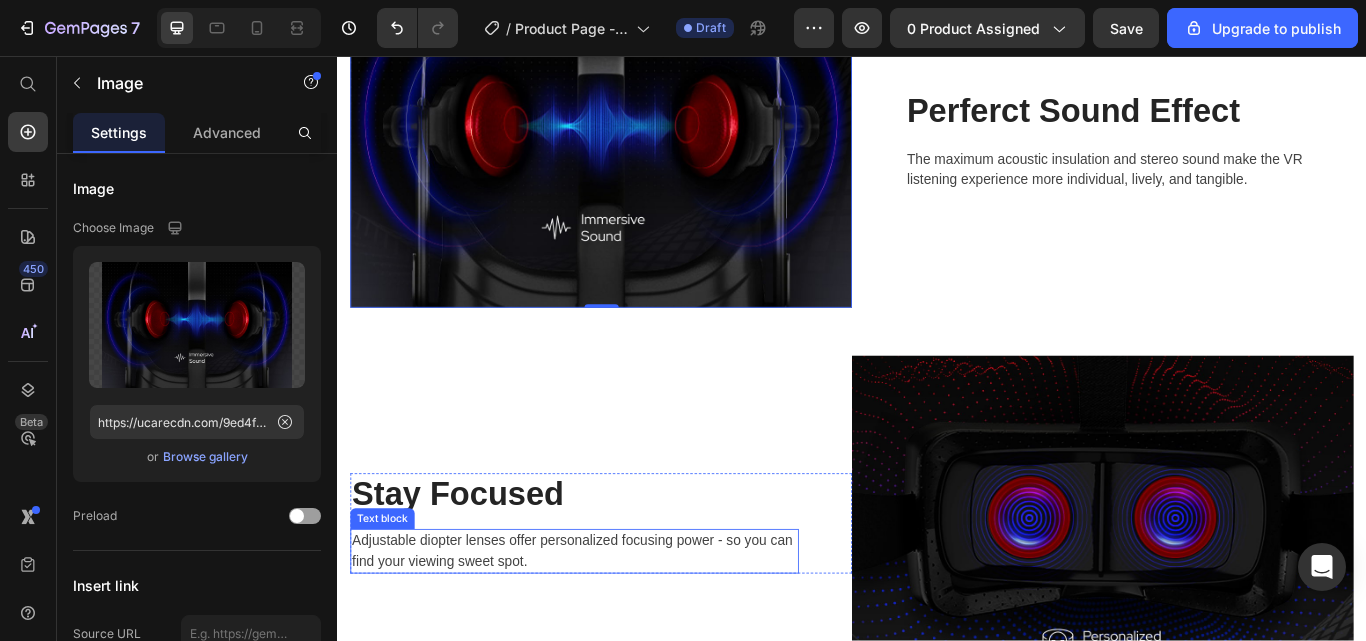 scroll, scrollTop: 4072, scrollLeft: 0, axis: vertical 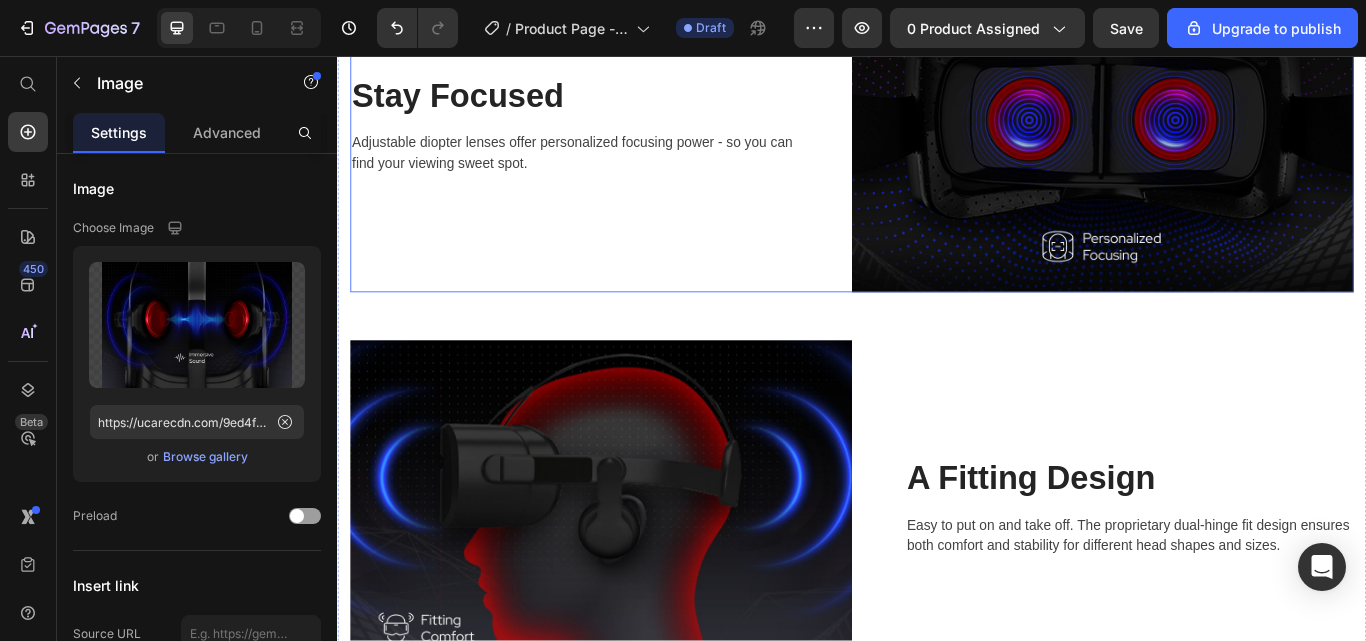 click on "Stay Focused Heading Adjustable diopter lenses offer personalized focusing power - so you can find your viewing sweet spot. Text block Row" at bounding box center (644, 137) 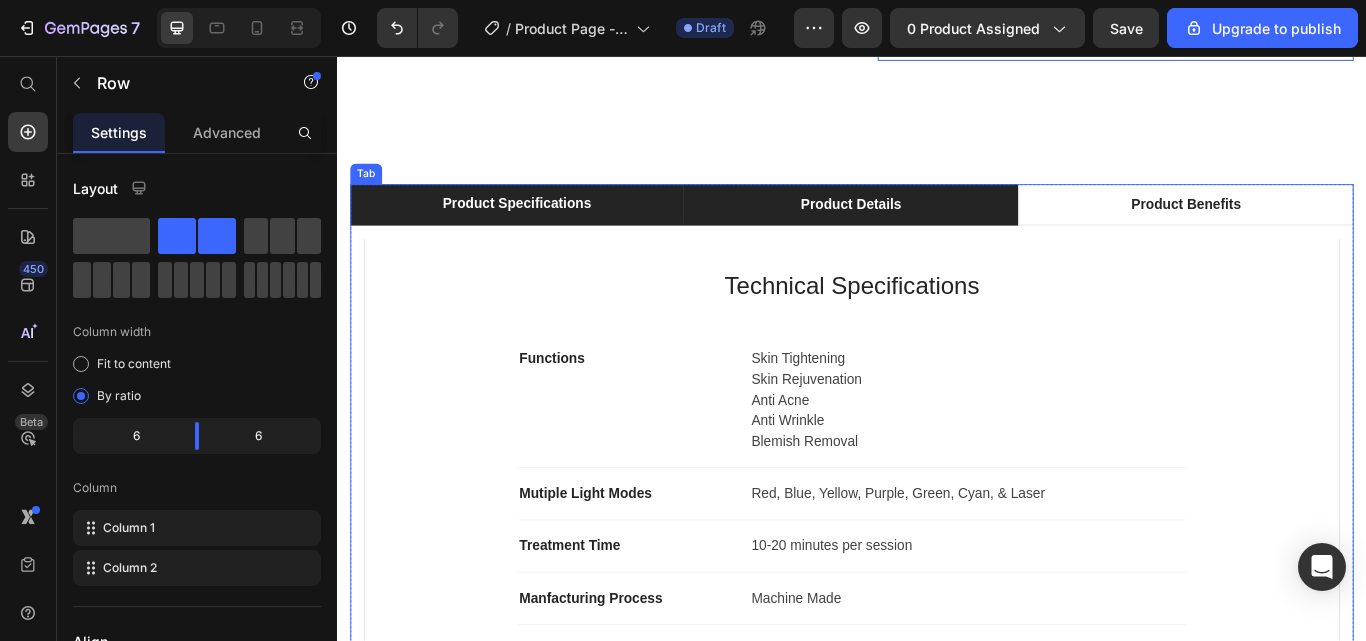 scroll, scrollTop: 2028, scrollLeft: 0, axis: vertical 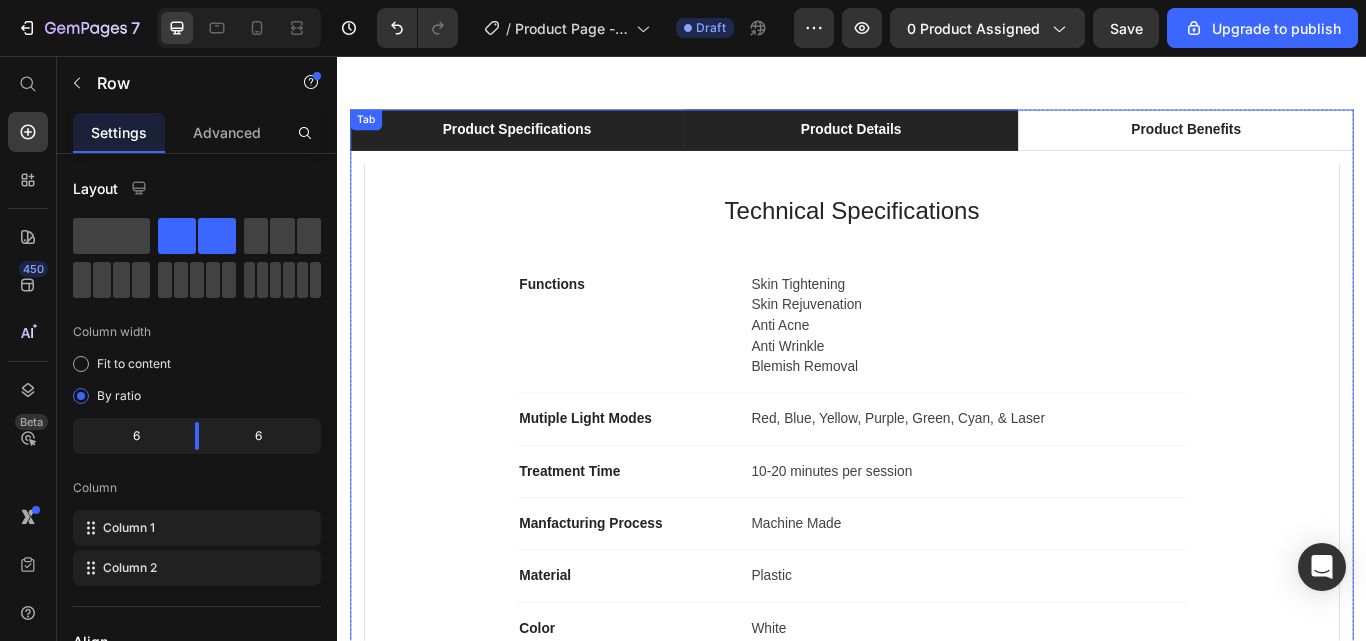 click on "Product Details" at bounding box center (935, 143) 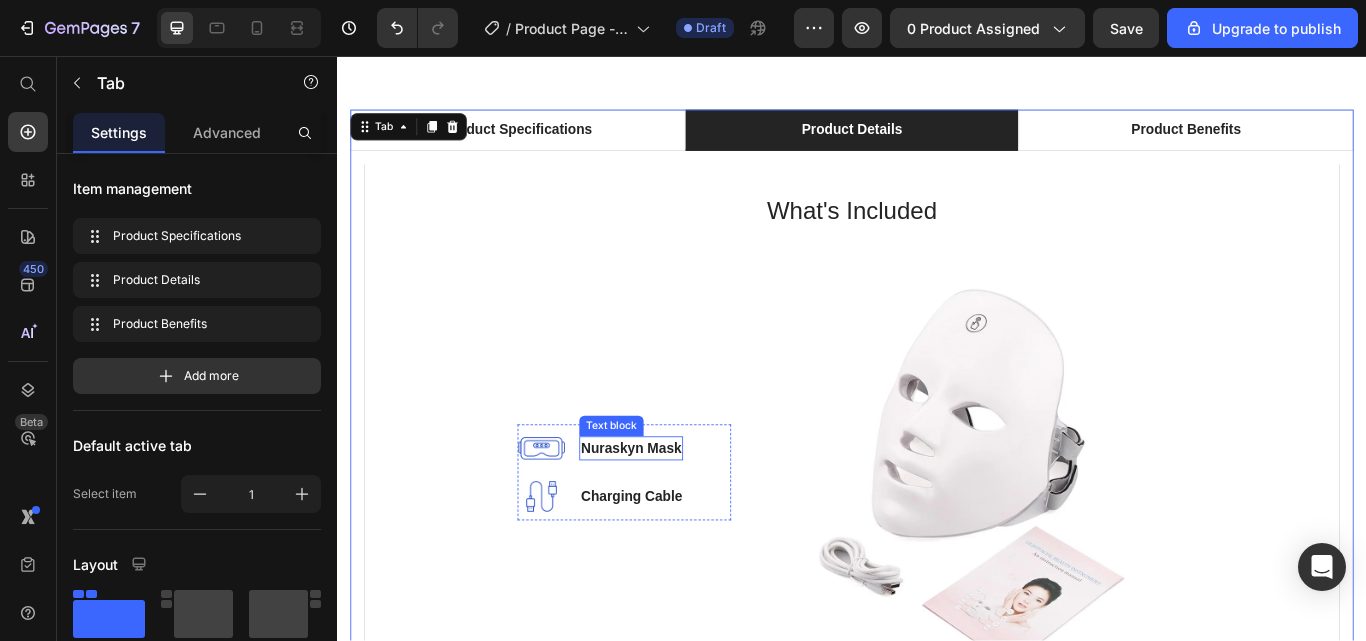 click on "Nuraskyn Mask" at bounding box center (679, 514) 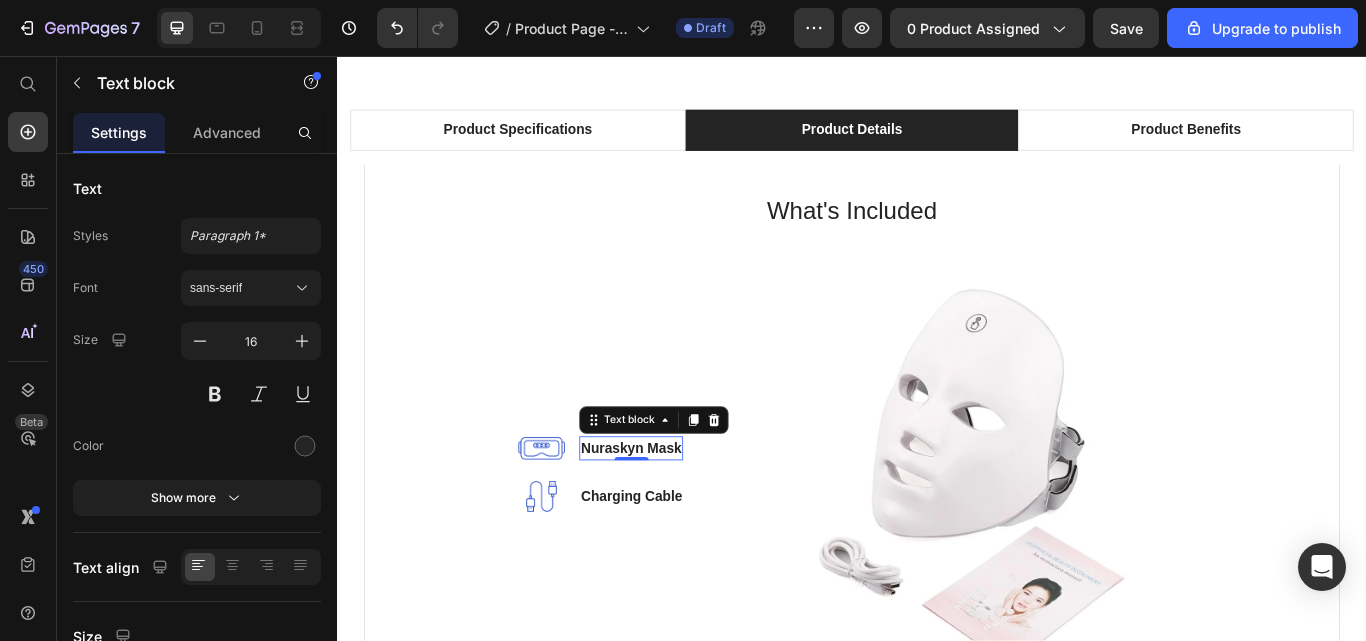 click on "0" at bounding box center (680, 528) 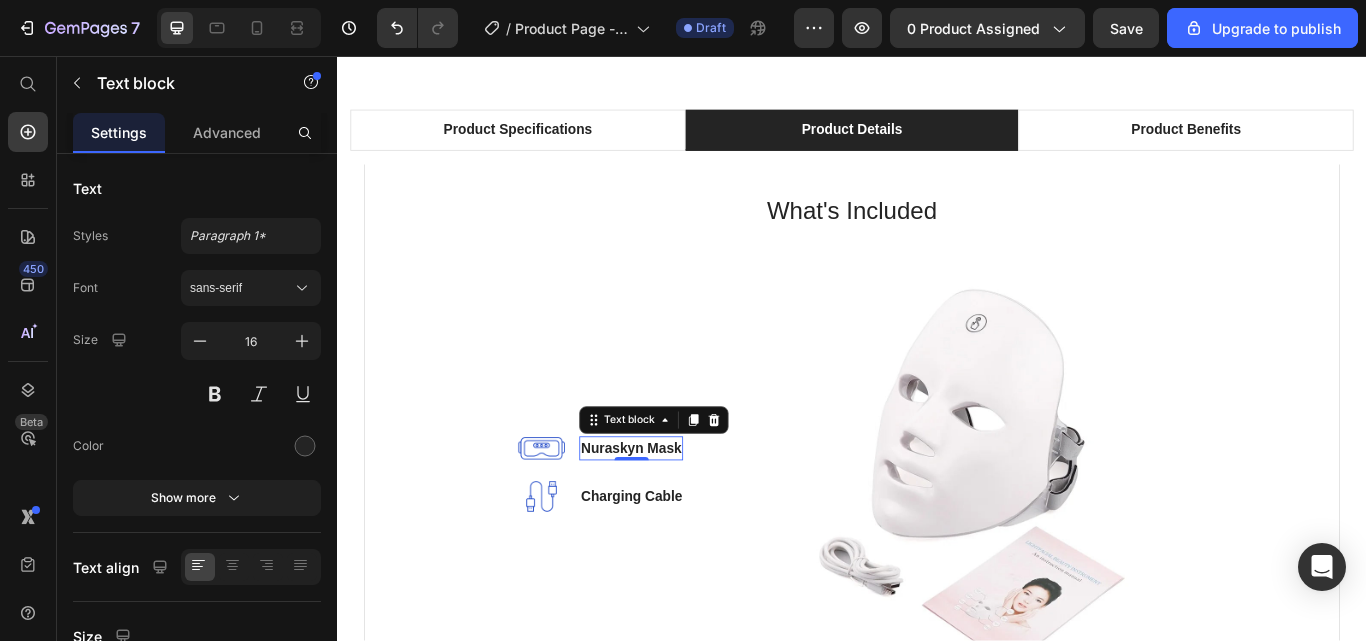 click on "Nuraskyn Mask" at bounding box center (679, 514) 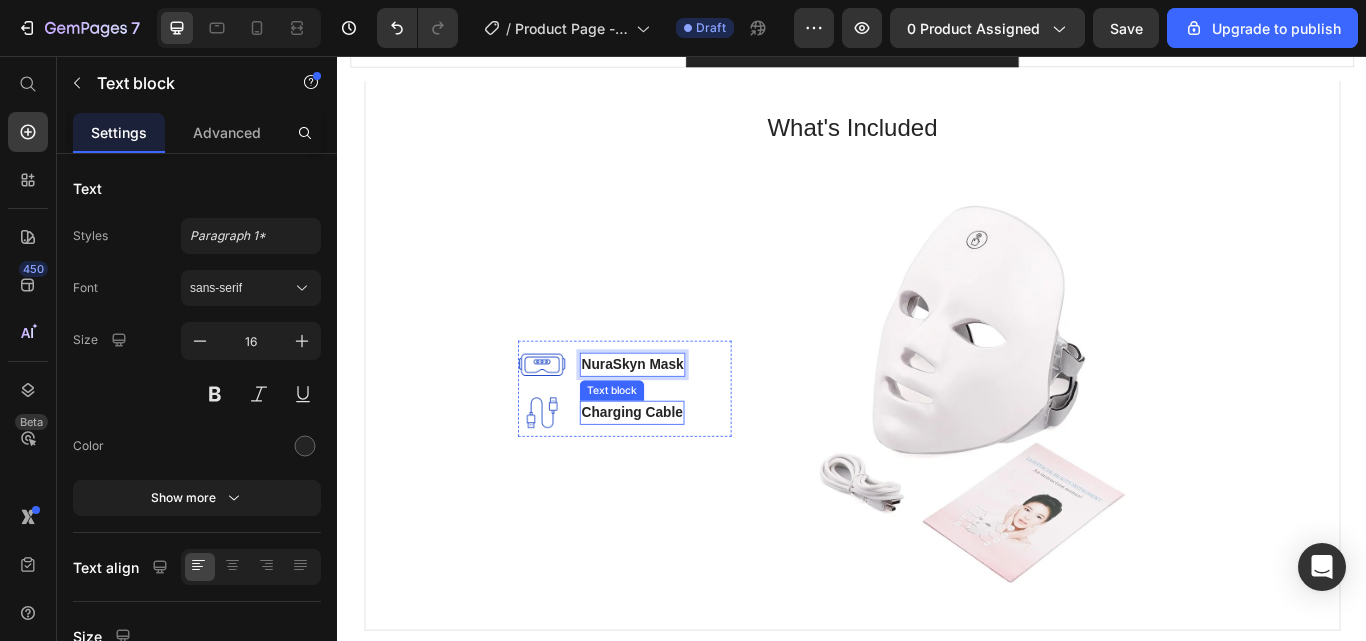 scroll, scrollTop: 2126, scrollLeft: 0, axis: vertical 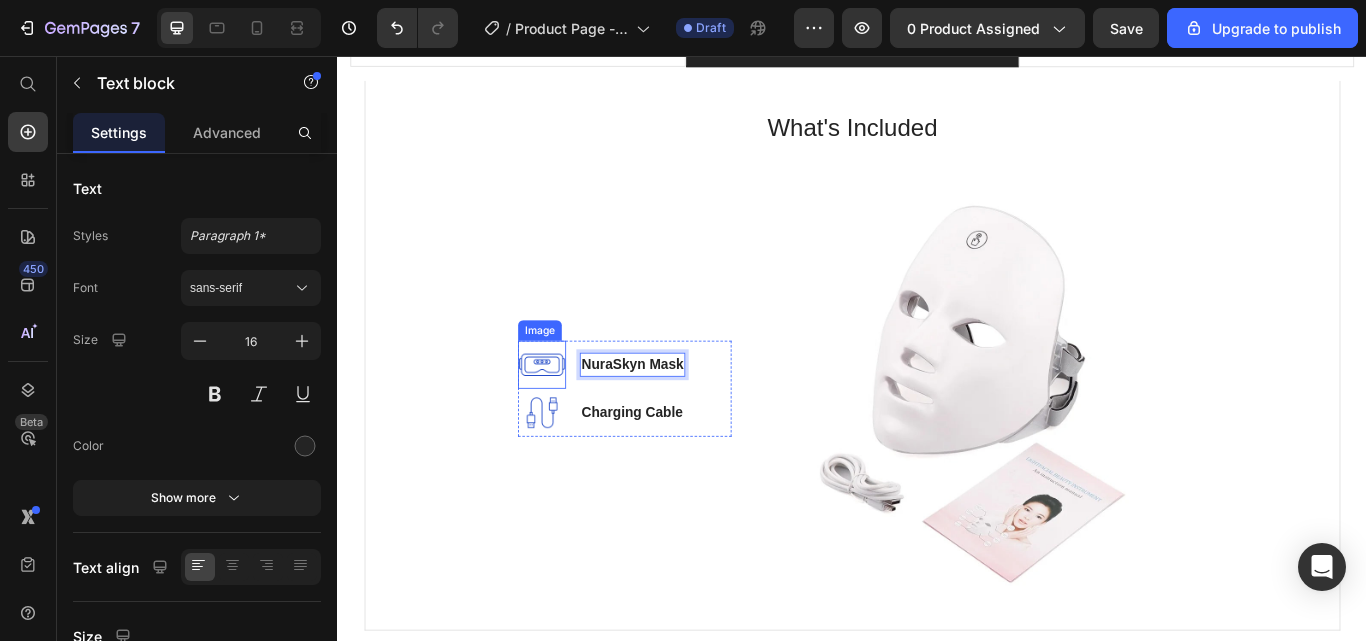 click at bounding box center (575, 416) 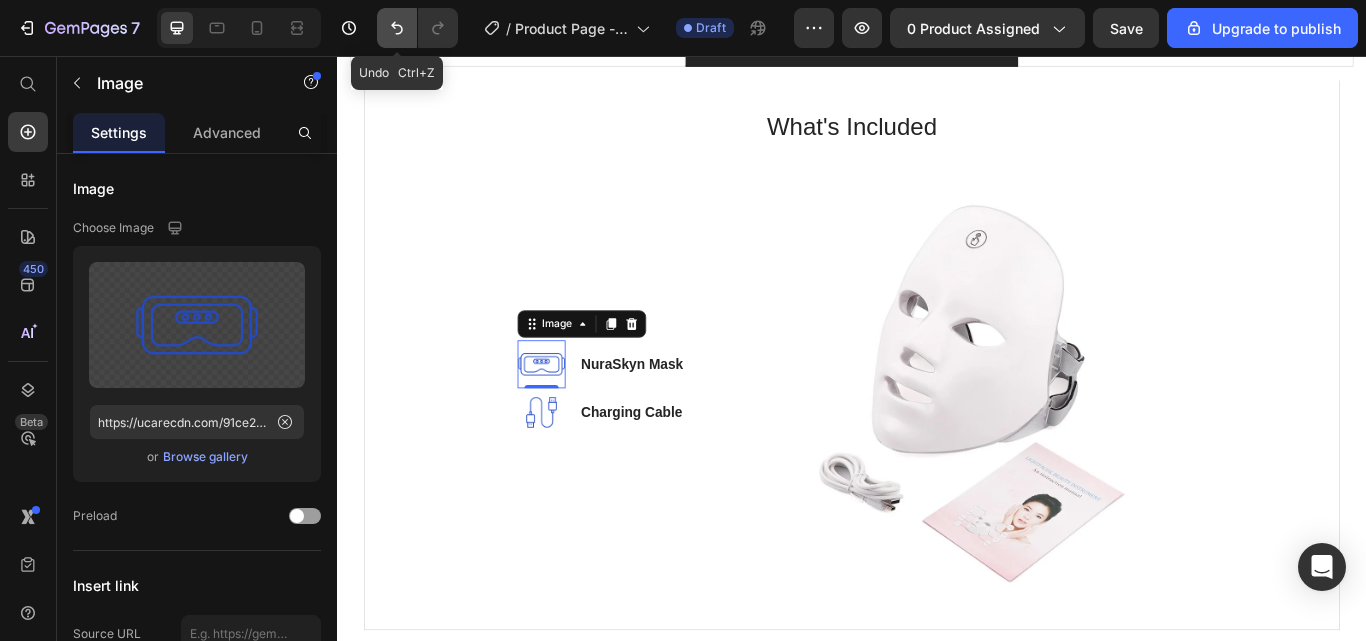 click 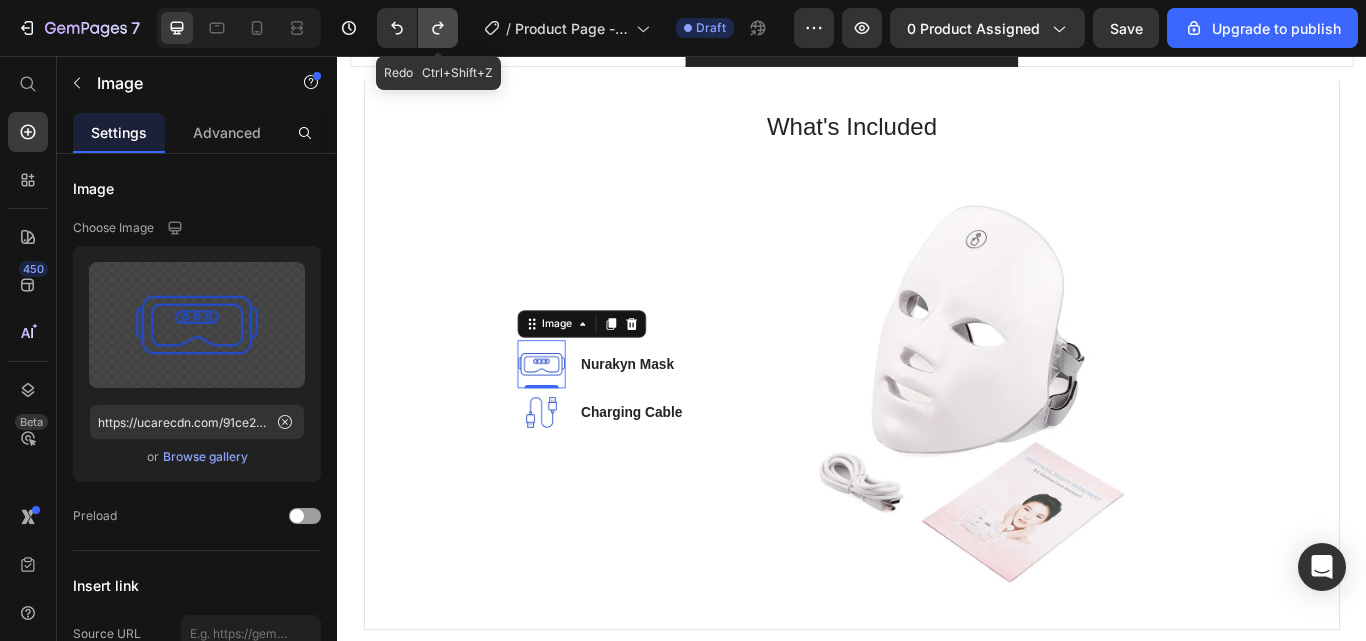 click 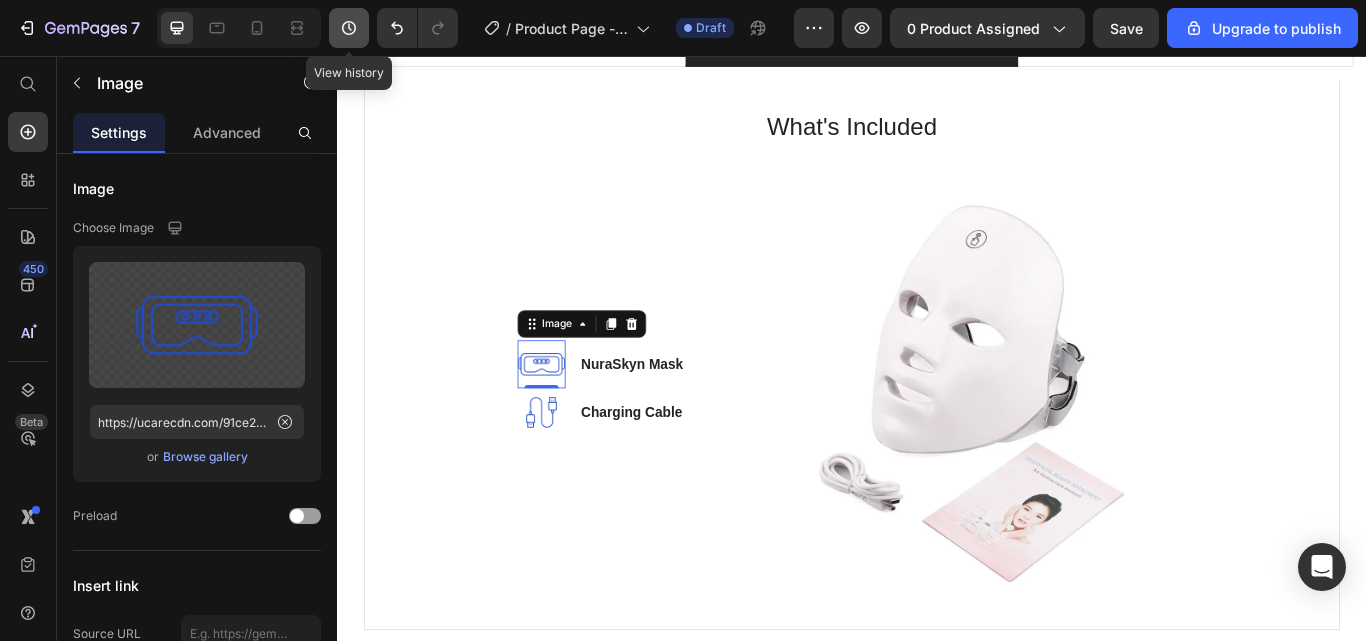click 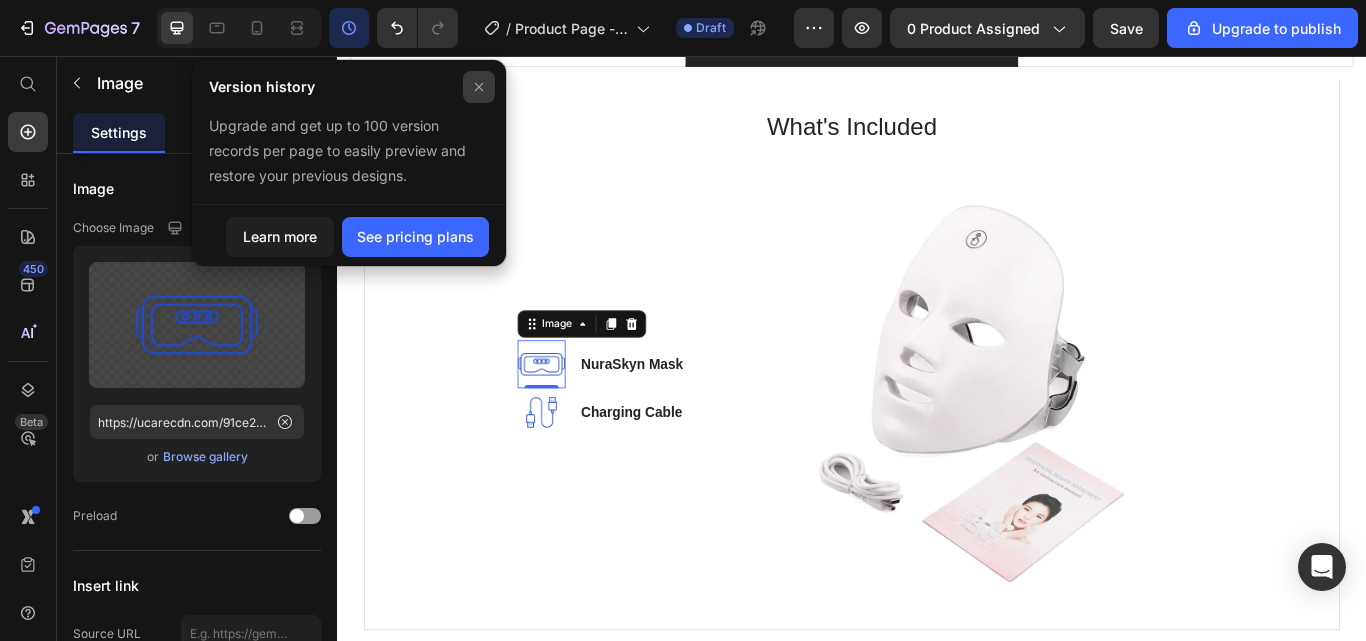 click at bounding box center (479, 87) 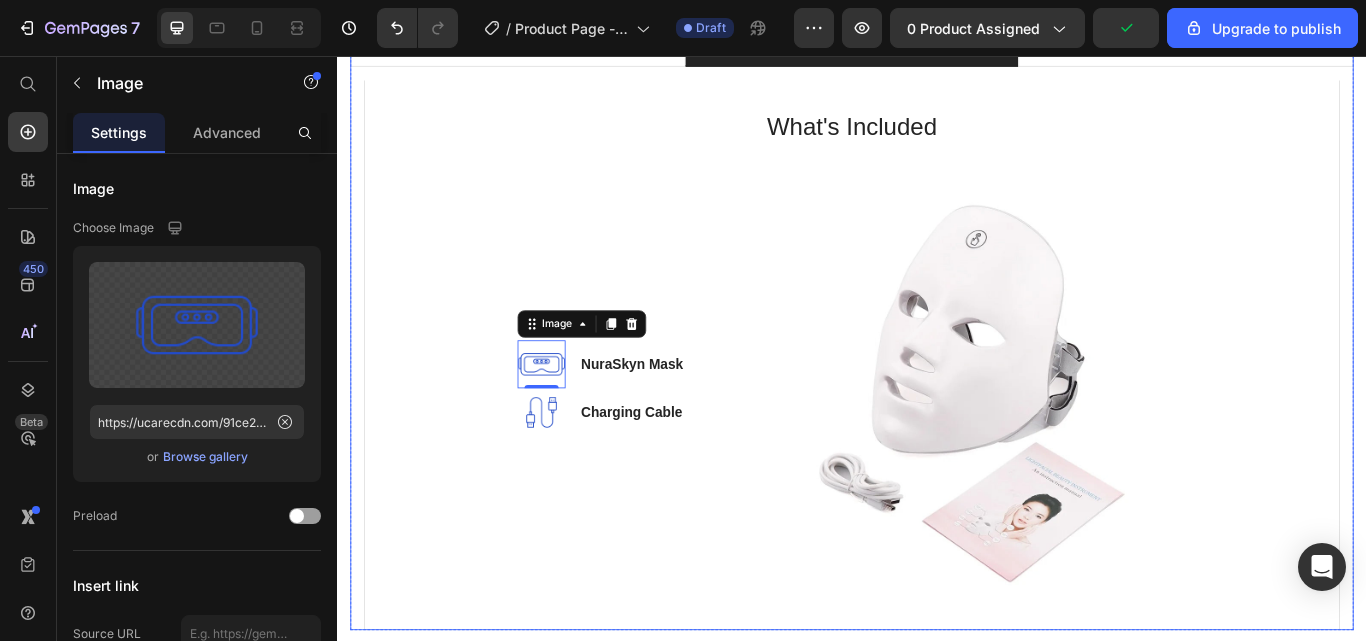 click on "Technical Specifications Heading Functions Text block Skin Tightening Skin Rejuvenation Anti Acne Anti Wrinkle Blemish Removal Text block Row Mutiple Light Modes Text block Red, Blue, Yellow, Purple, Green, Cyan, & Laser Text block Row Treatment Time Text block 10-20 minutes per session Text block Row Manfacturing Process Text block Machine Made Text block Row Material Text block Plastic Text block Row Color Text block White Text block Row Row What's Included Heading Image 0 NuraSkyn Mask Text block Image Charging Cable Text block Icon List Image Row Row Lorem ipsum dolor sit amet, consectetur adipiscing elit, sed do eiusmod tempor incididunt ut labore et dolore magna aliqua. Ut enim ad minim veniam, quis nostrud exercitation ullamco laboris nisi ut aliquip ex ea commodo consequat. Text Block" at bounding box center (937, 398) 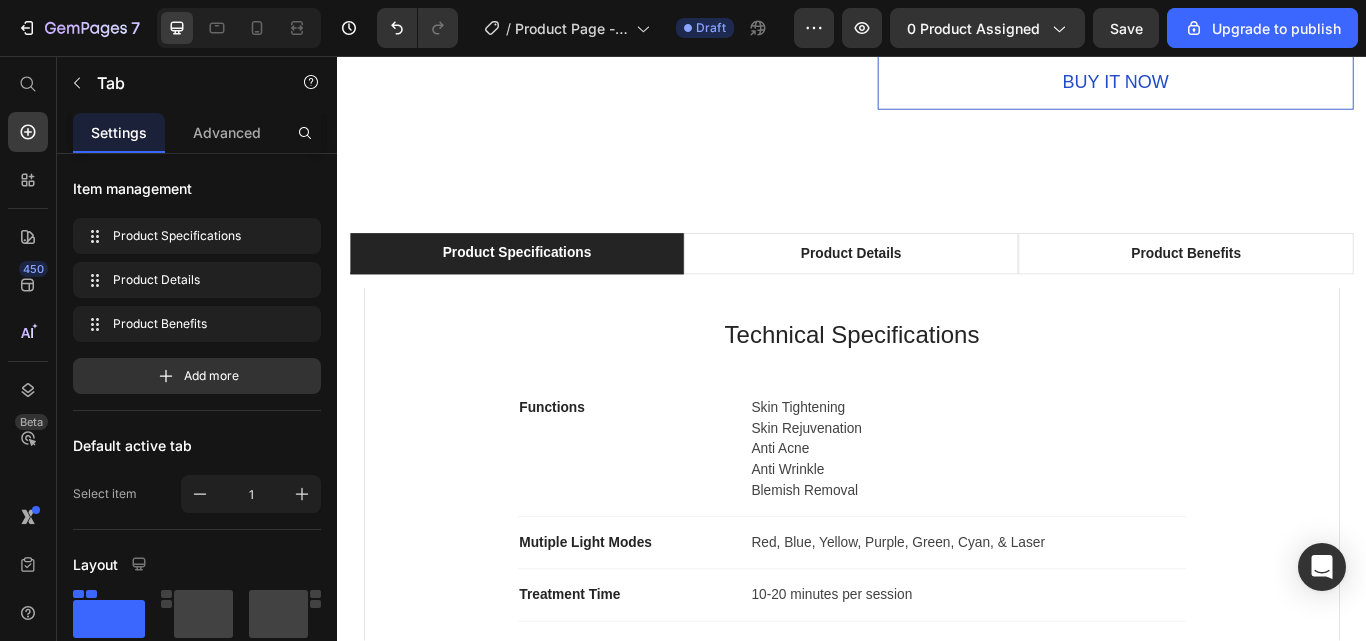 scroll, scrollTop: 1848, scrollLeft: 0, axis: vertical 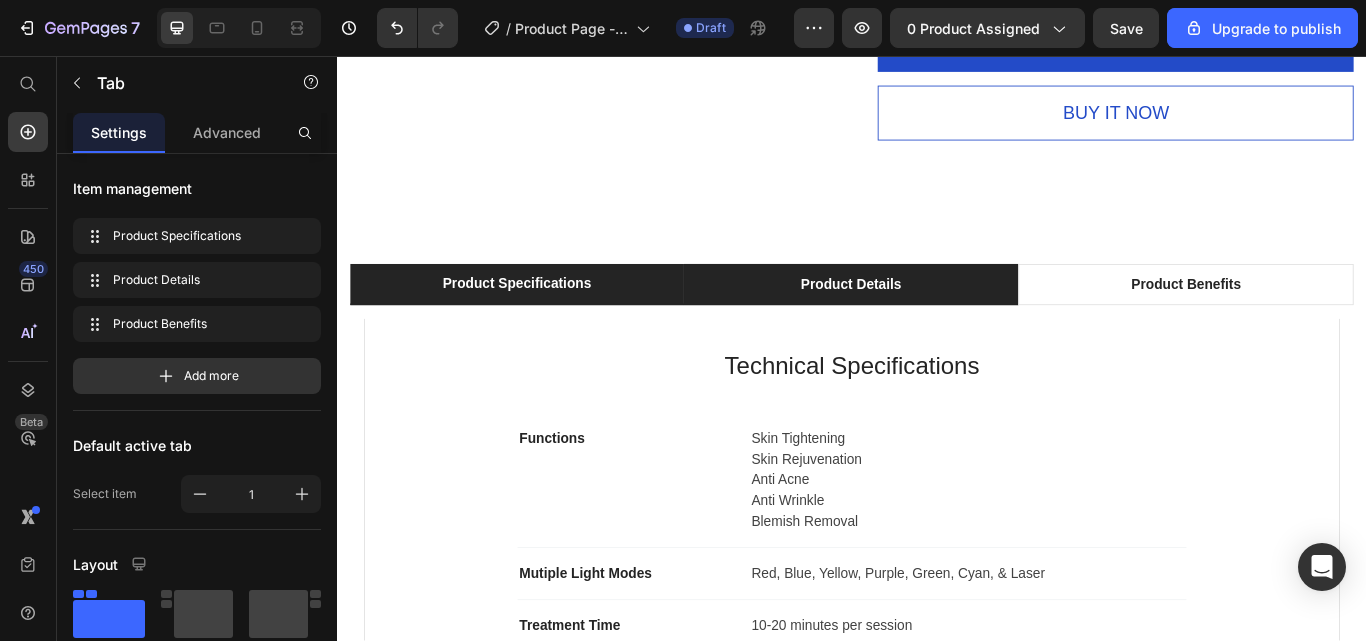 click on "Product Details" at bounding box center (935, 323) 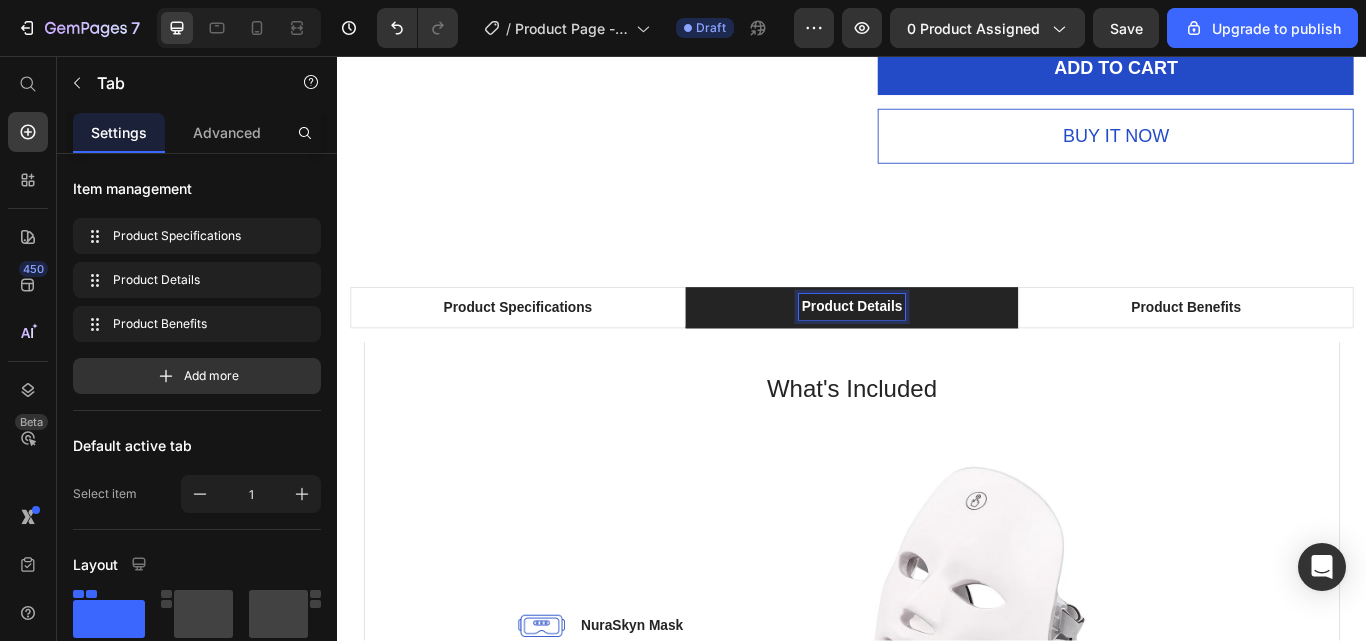 scroll, scrollTop: 1819, scrollLeft: 0, axis: vertical 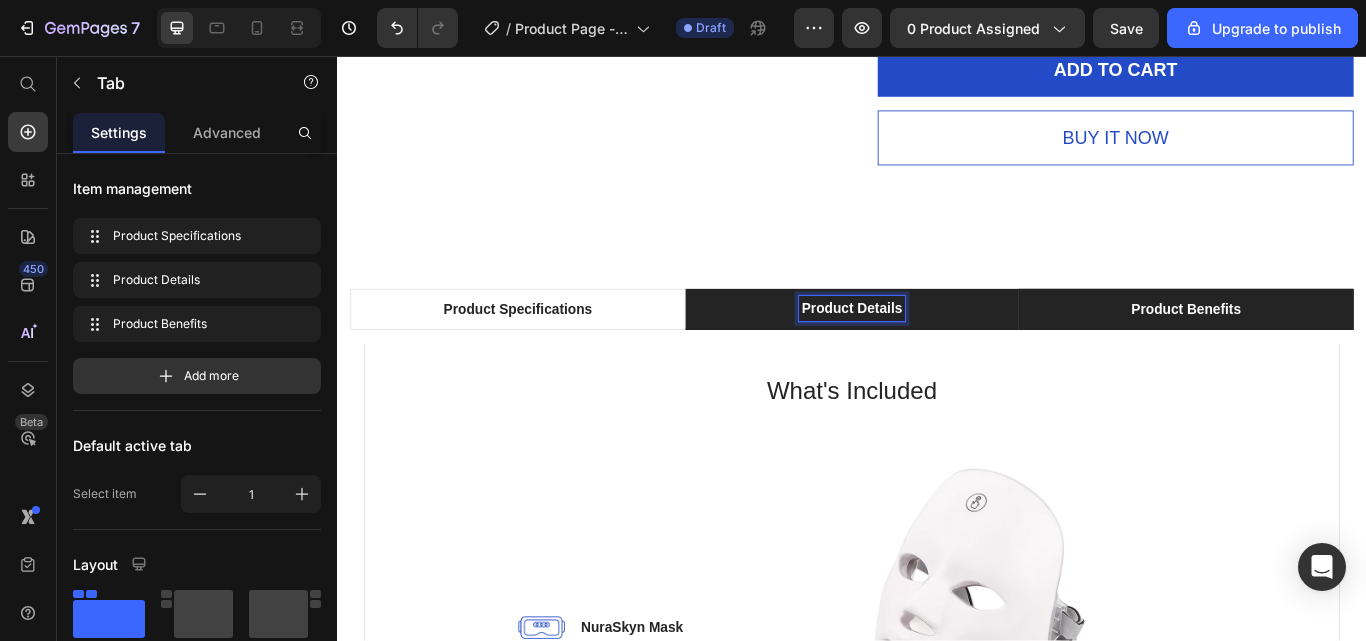 click on "Product Benefits" at bounding box center (1326, 352) 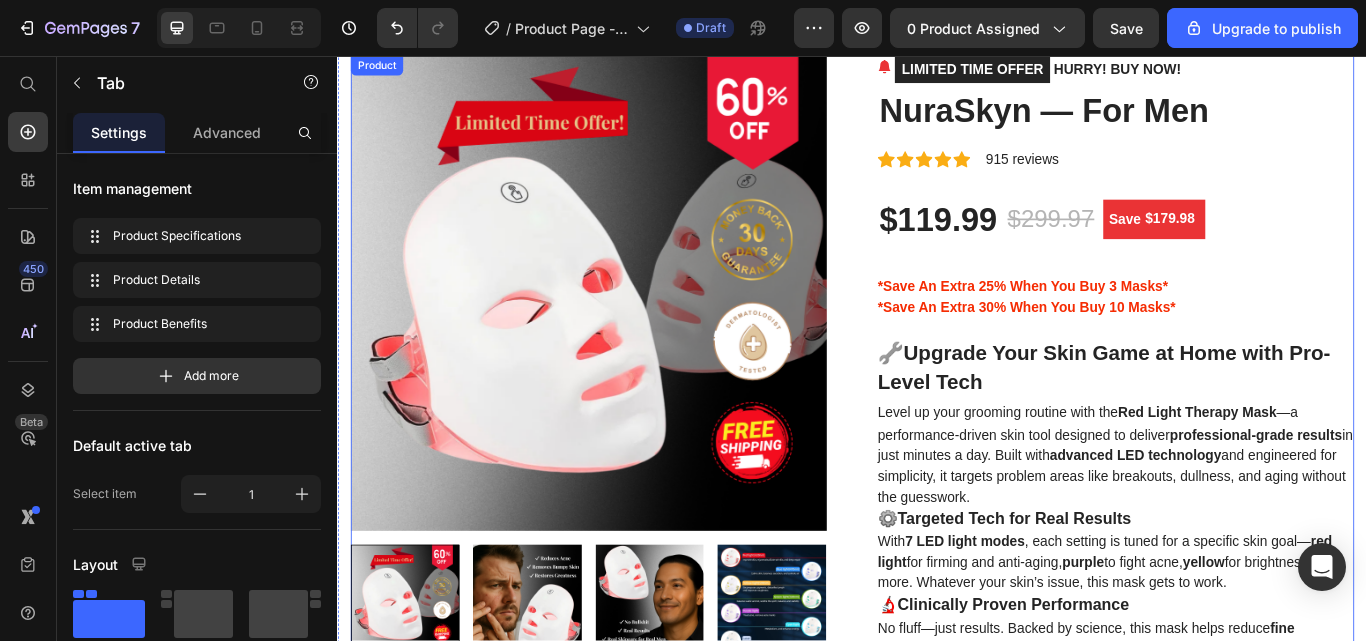 scroll, scrollTop: 0, scrollLeft: 0, axis: both 